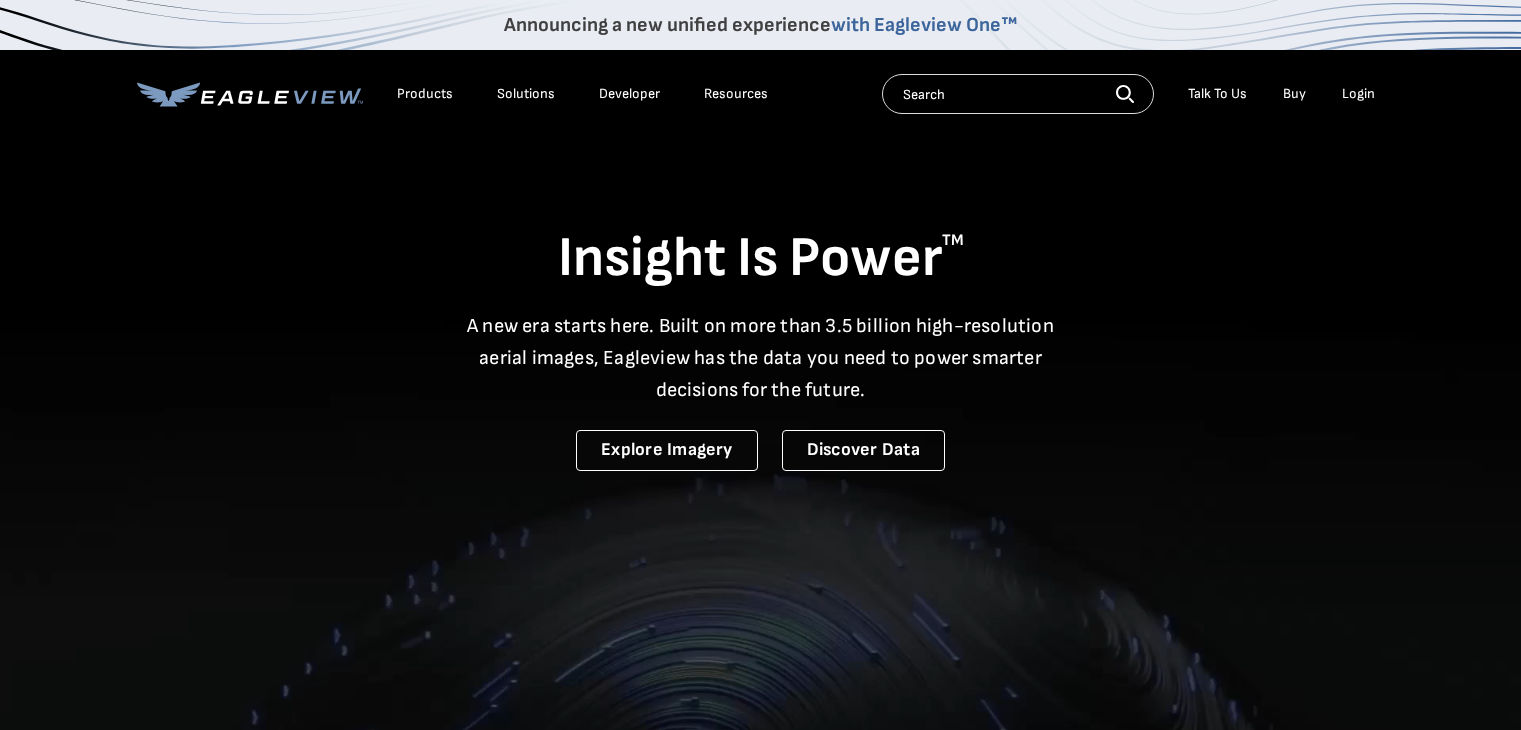 scroll, scrollTop: 0, scrollLeft: 0, axis: both 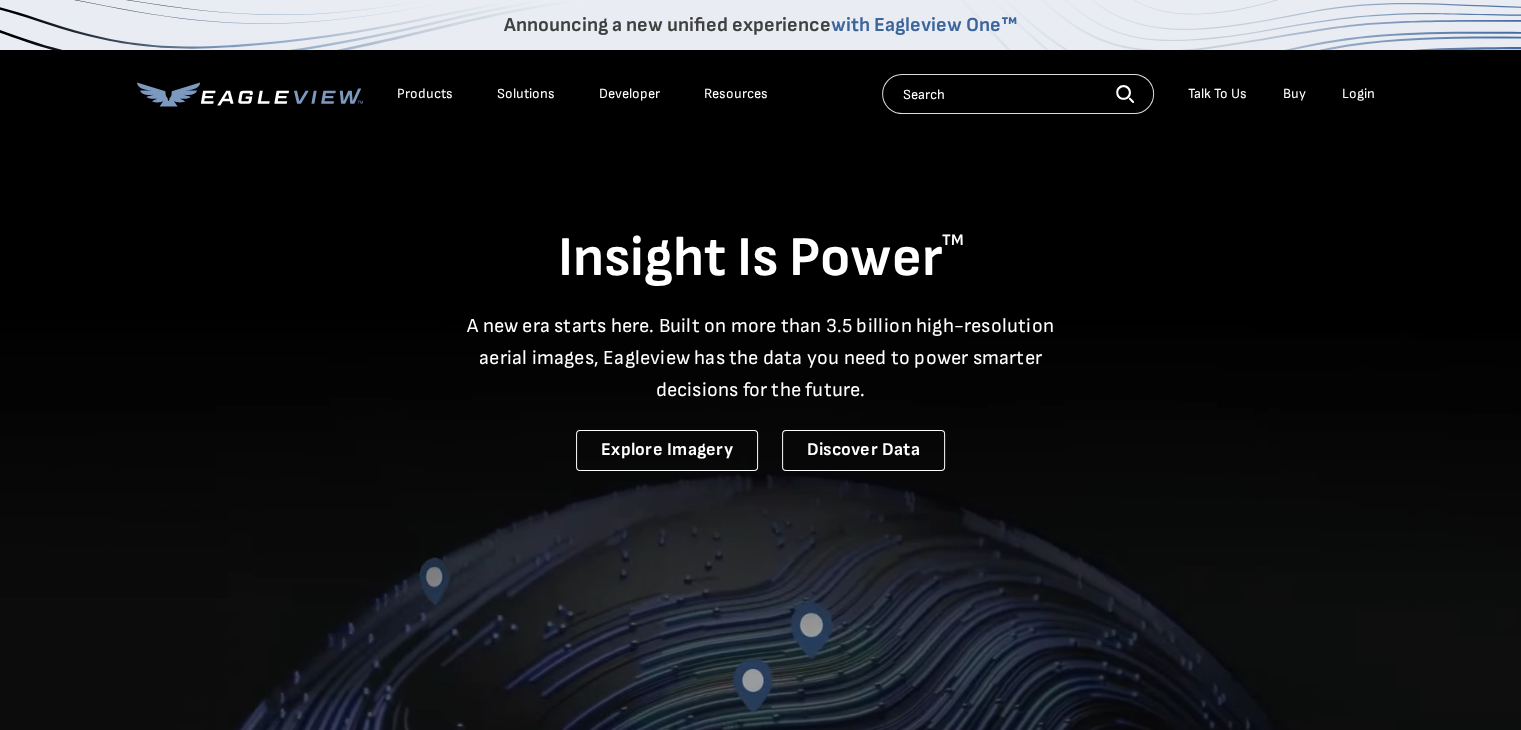 click on "Login" at bounding box center (1358, 94) 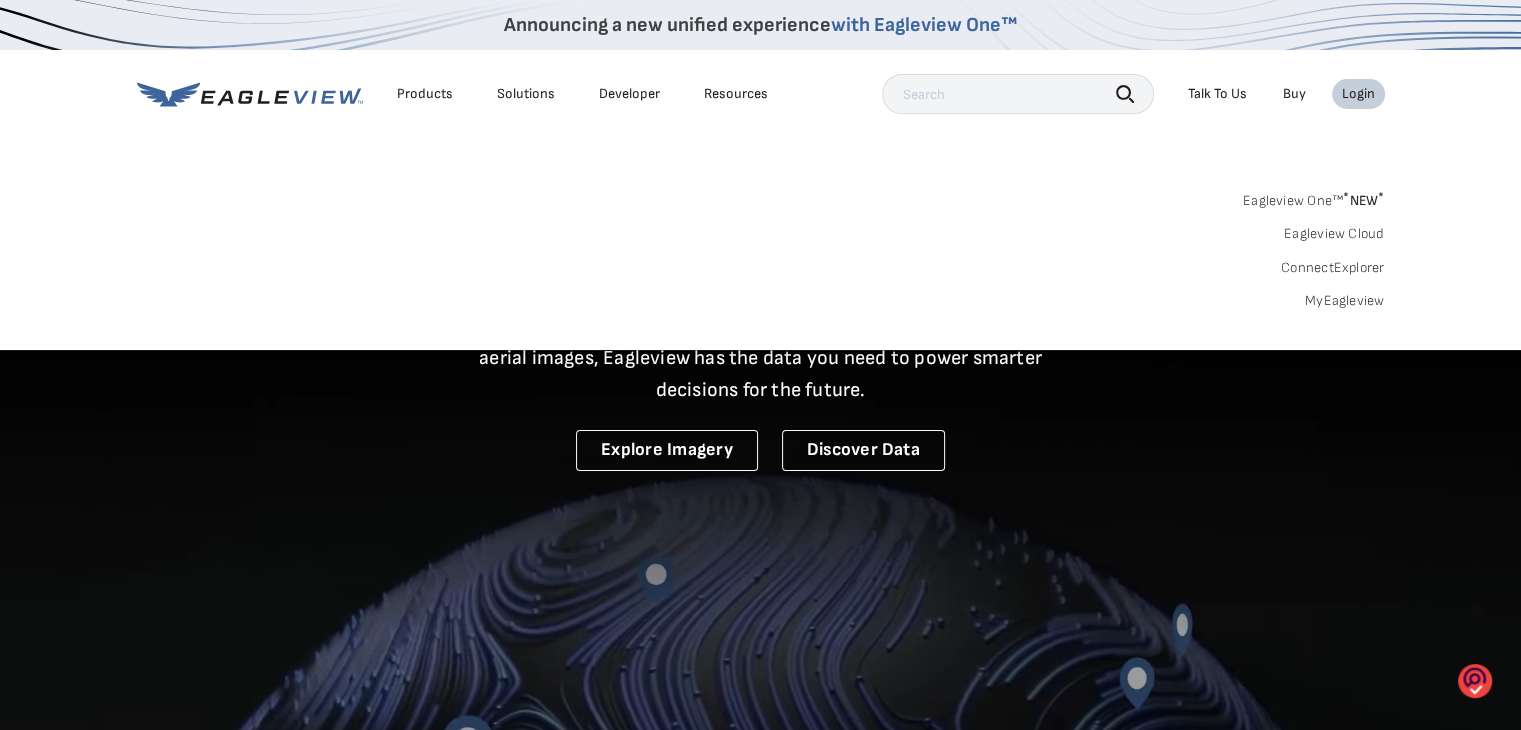 click on "MyEagleview" at bounding box center [1345, 301] 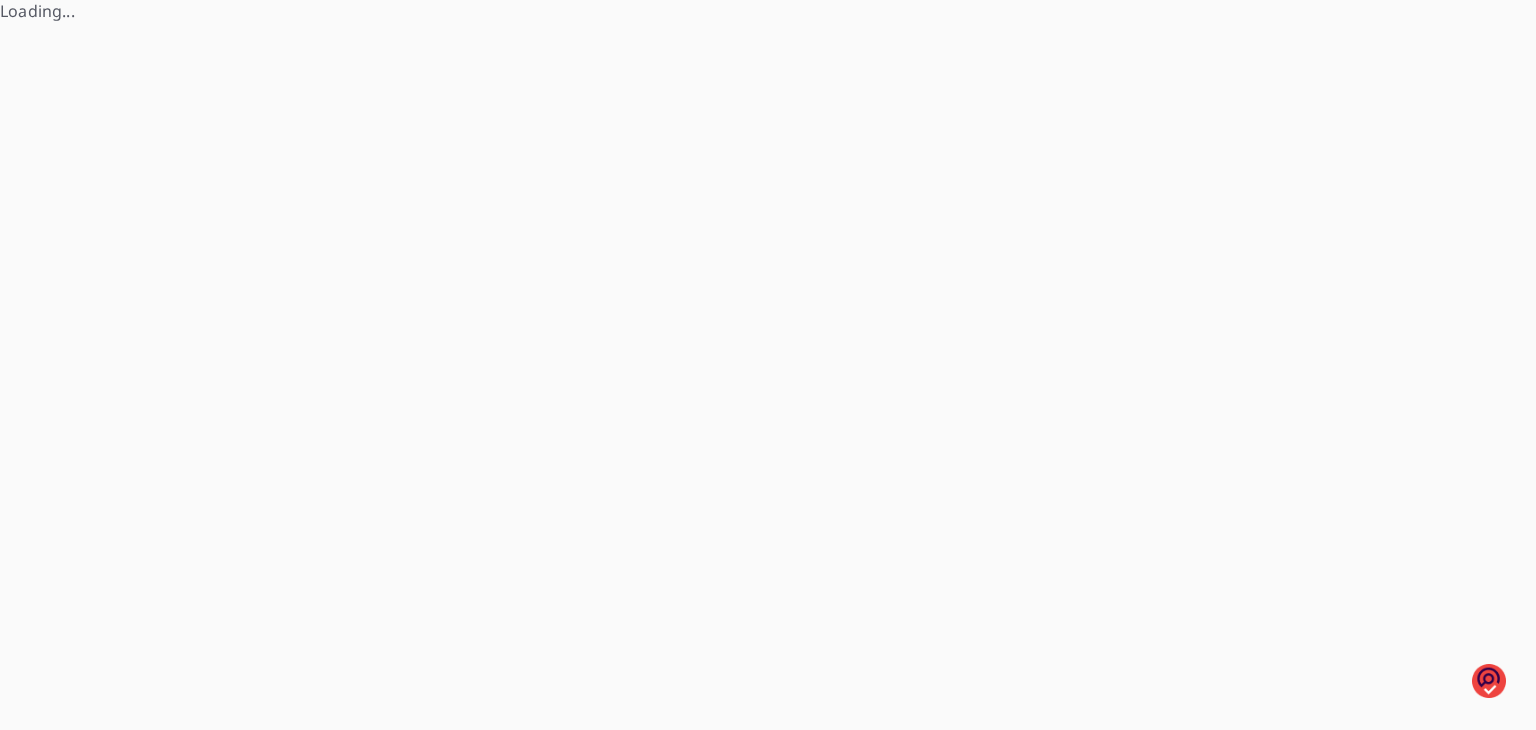 scroll, scrollTop: 0, scrollLeft: 0, axis: both 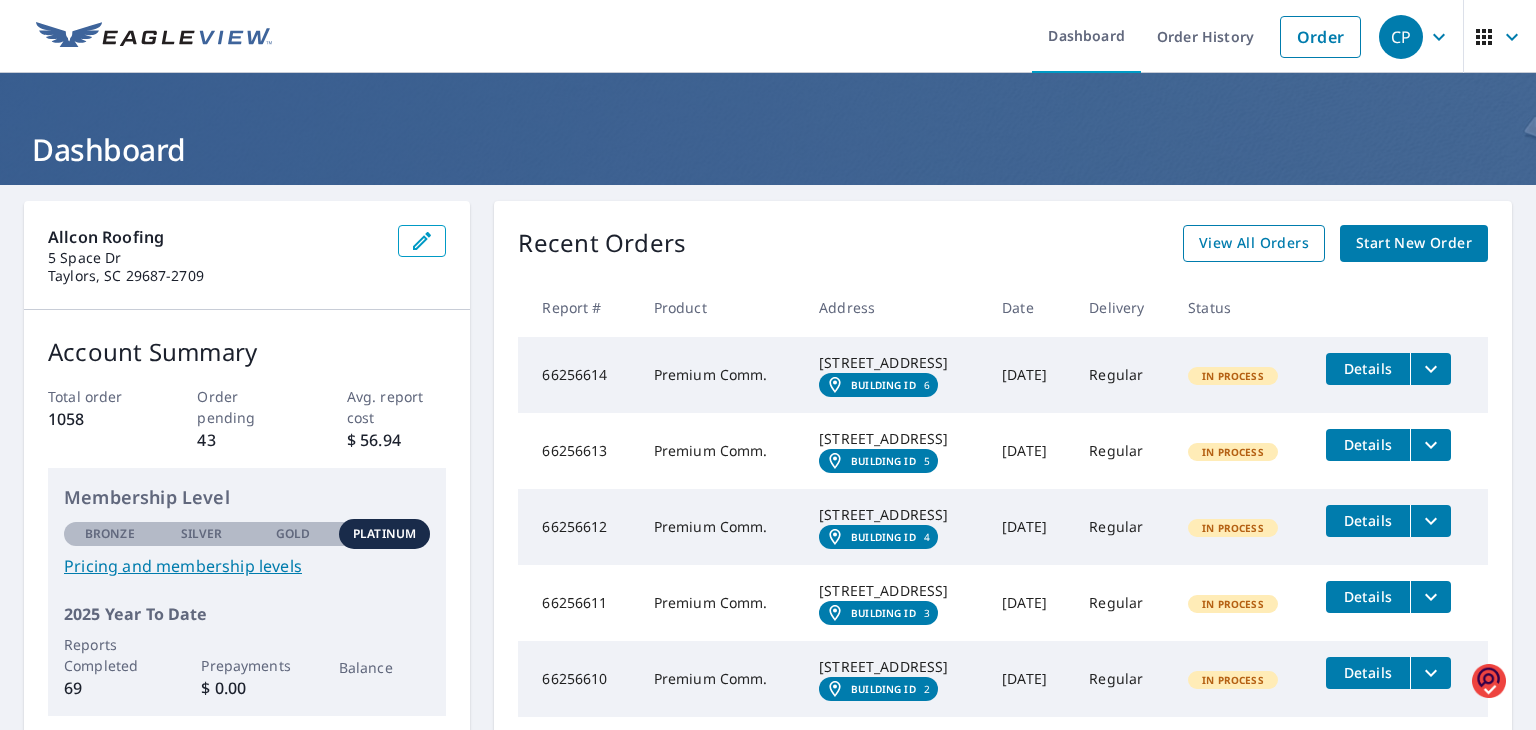 click on "View All Orders" at bounding box center (1254, 243) 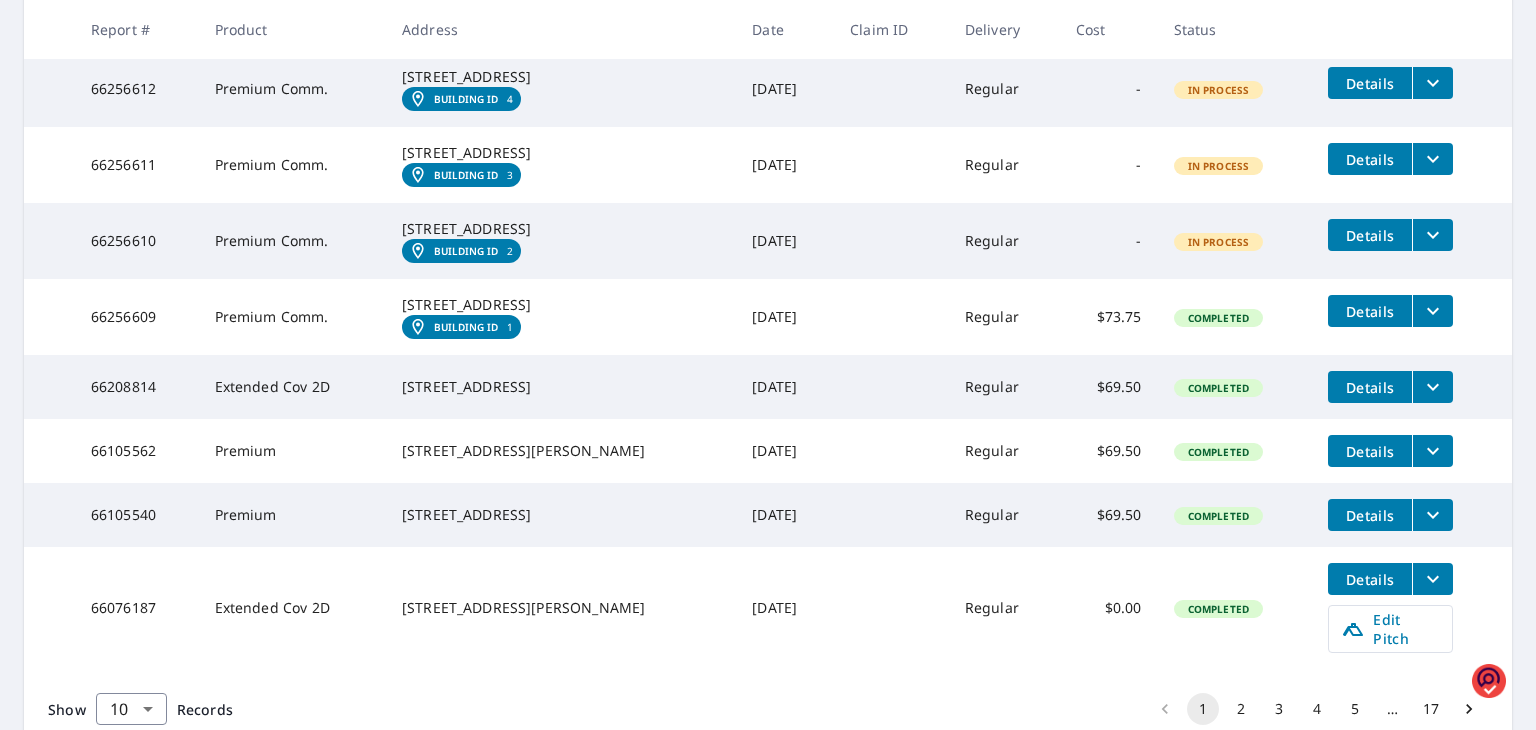 scroll, scrollTop: 700, scrollLeft: 0, axis: vertical 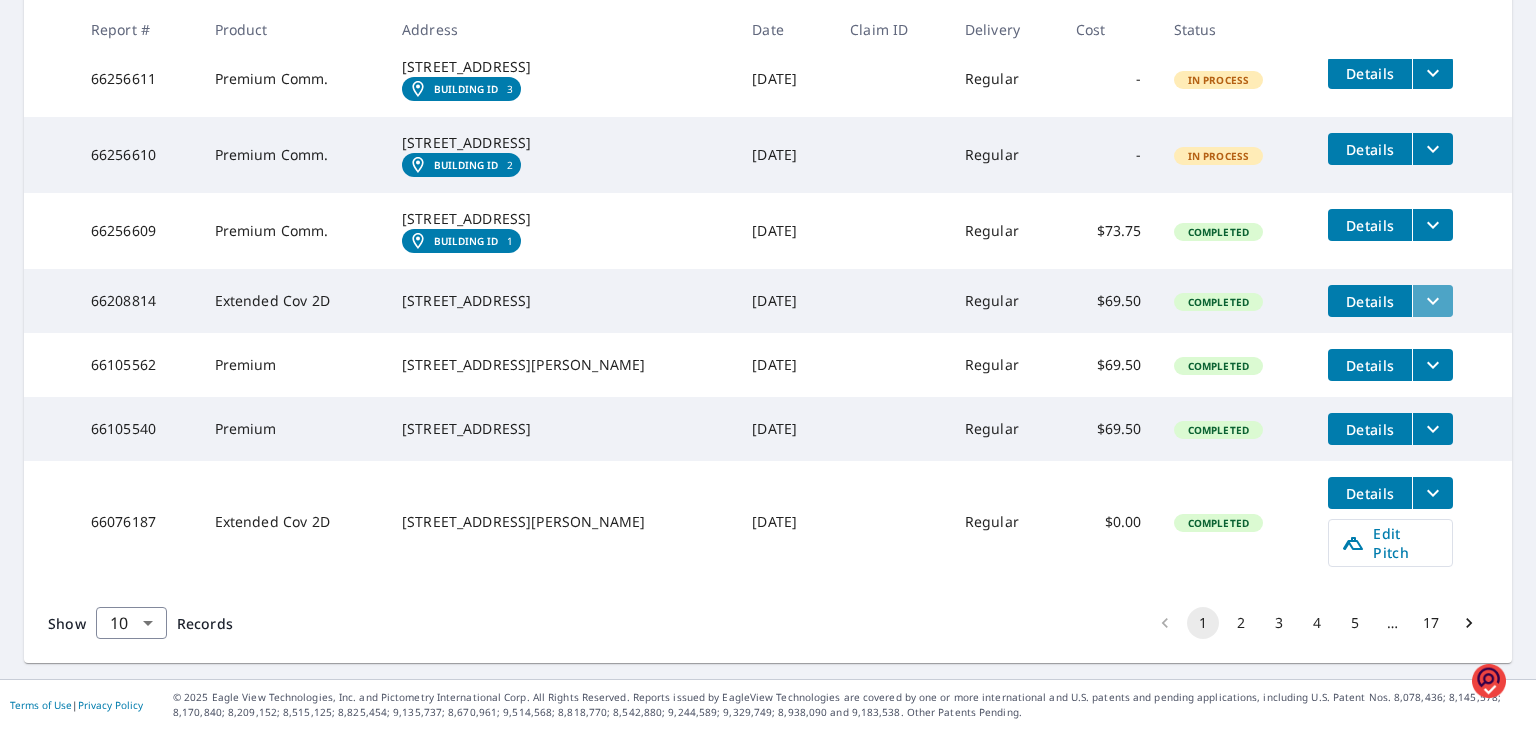 click 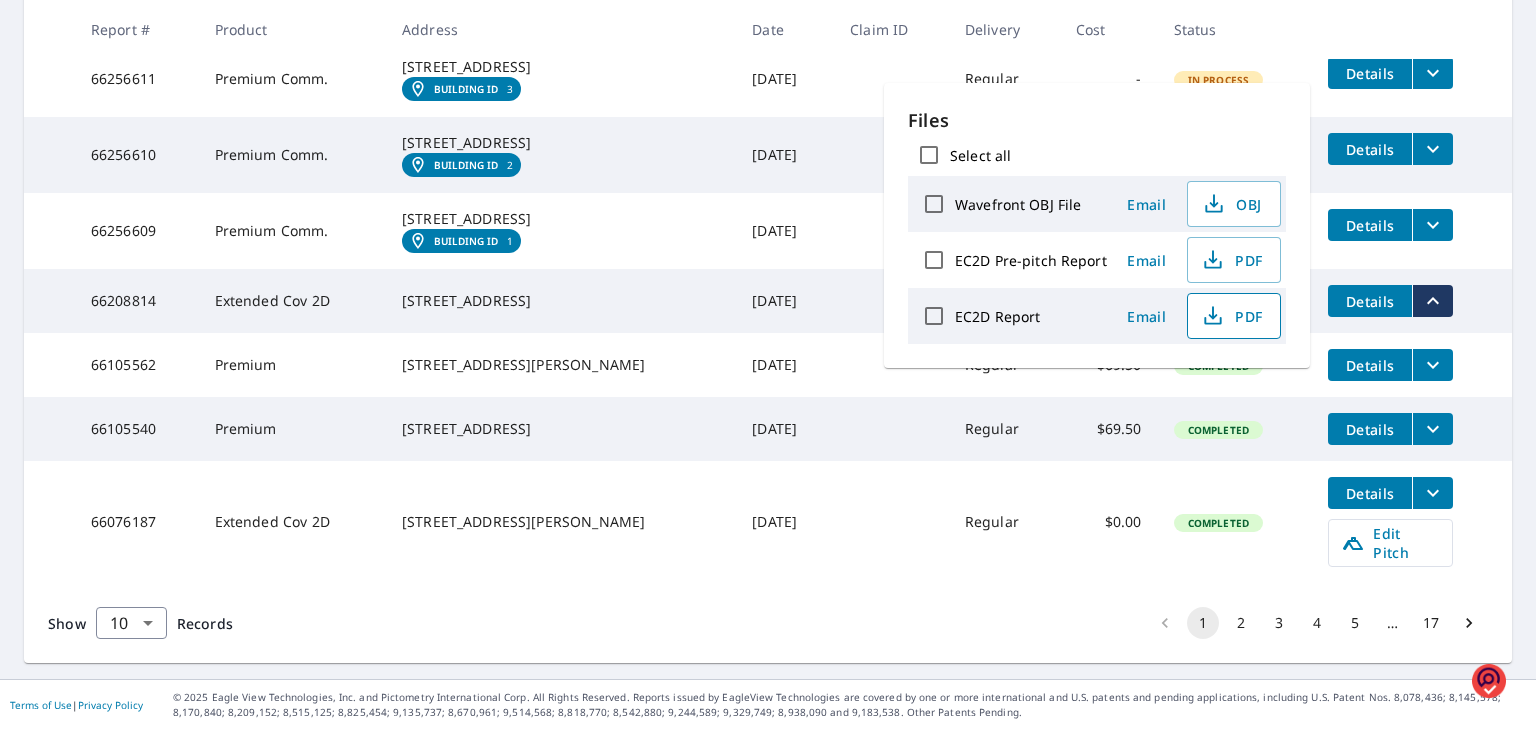click on "PDF" at bounding box center [1232, 316] 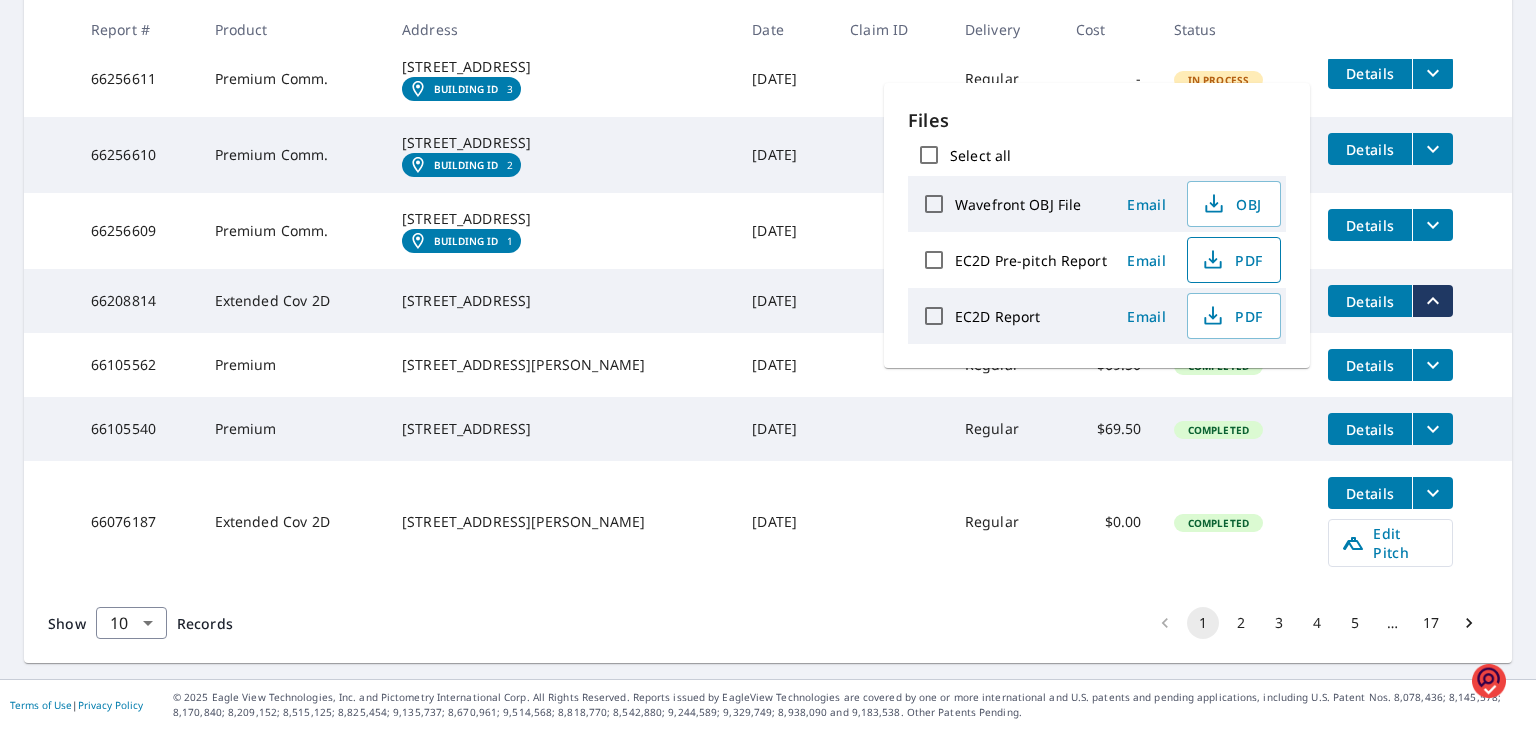 click on "PDF" at bounding box center [1232, 260] 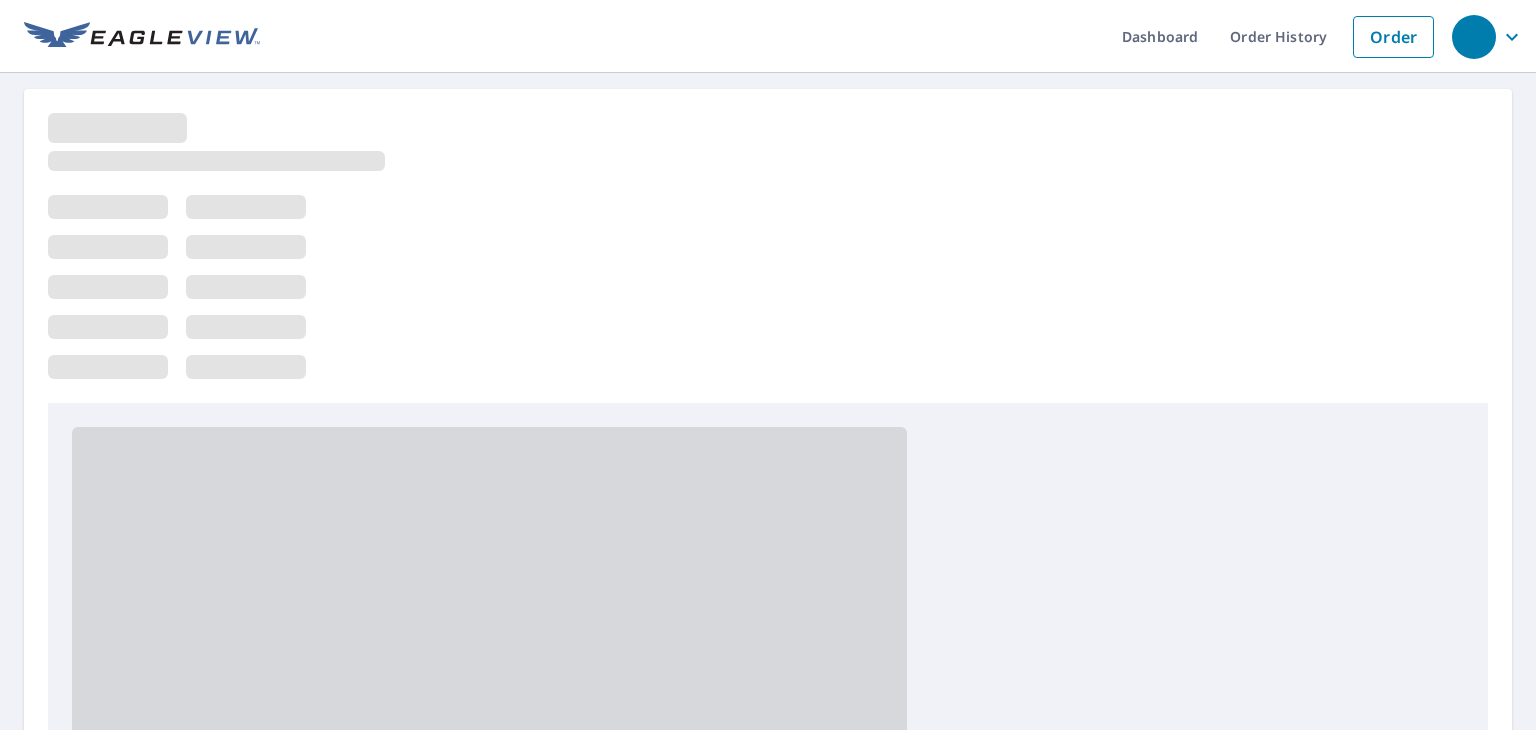 scroll, scrollTop: 0, scrollLeft: 0, axis: both 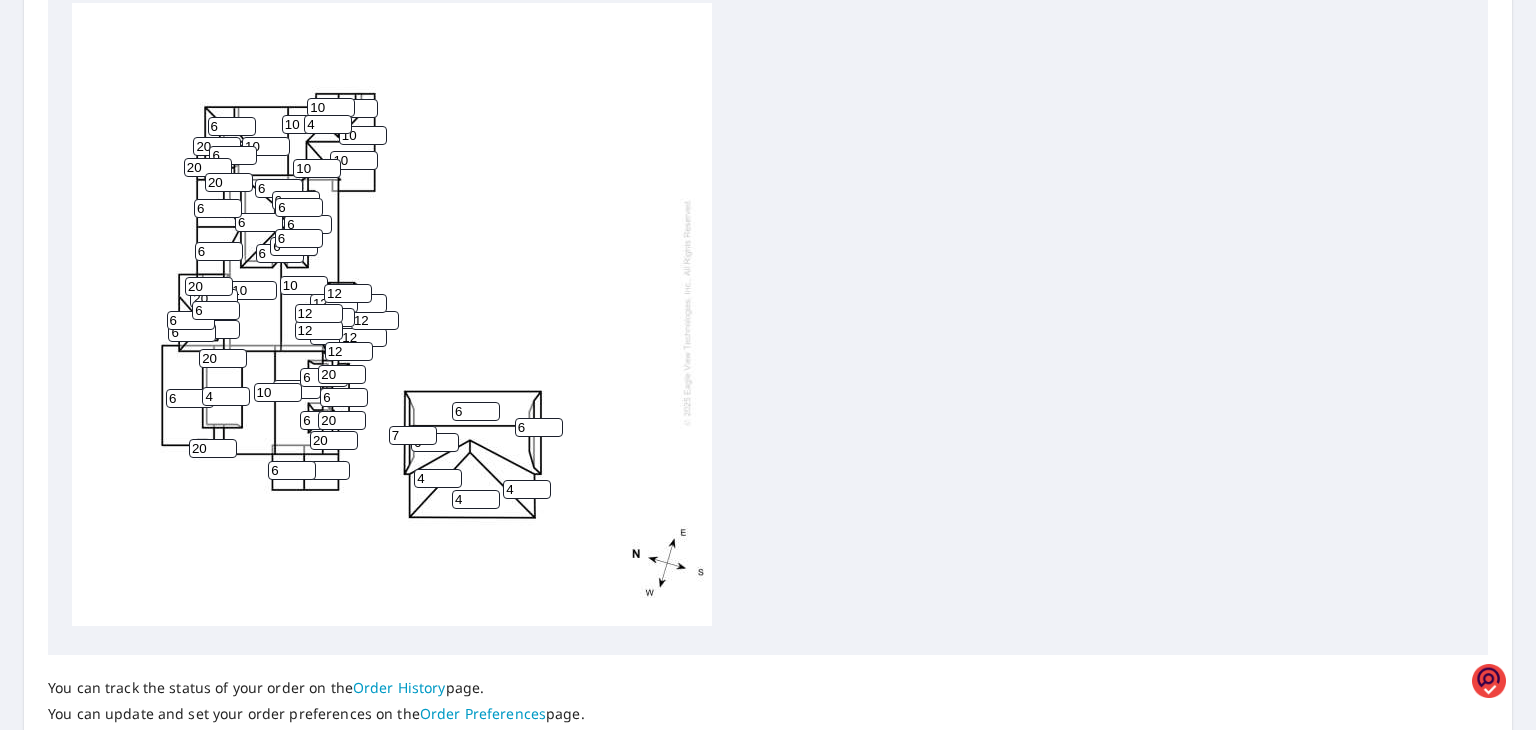 click on "7" at bounding box center [413, 435] 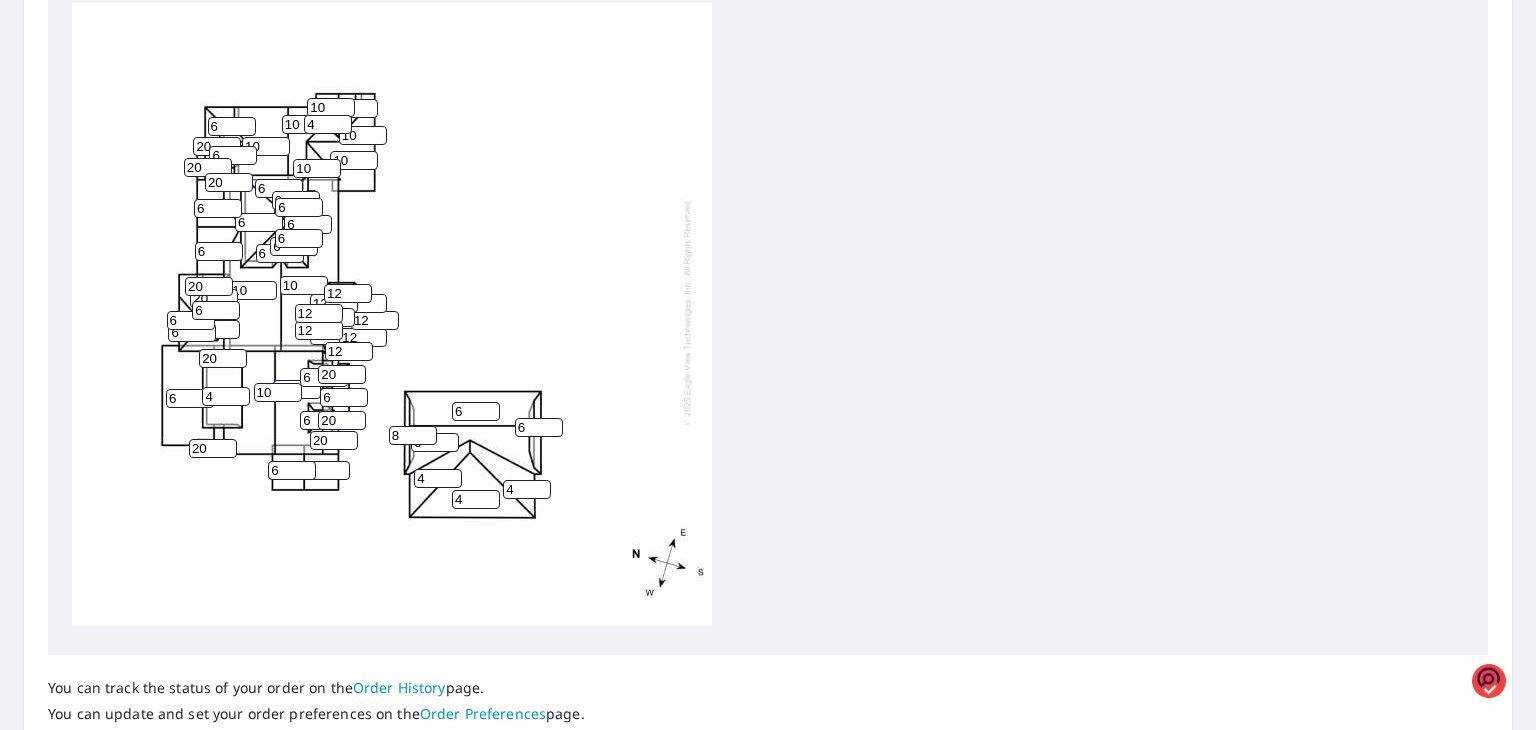 click on "8" at bounding box center [413, 435] 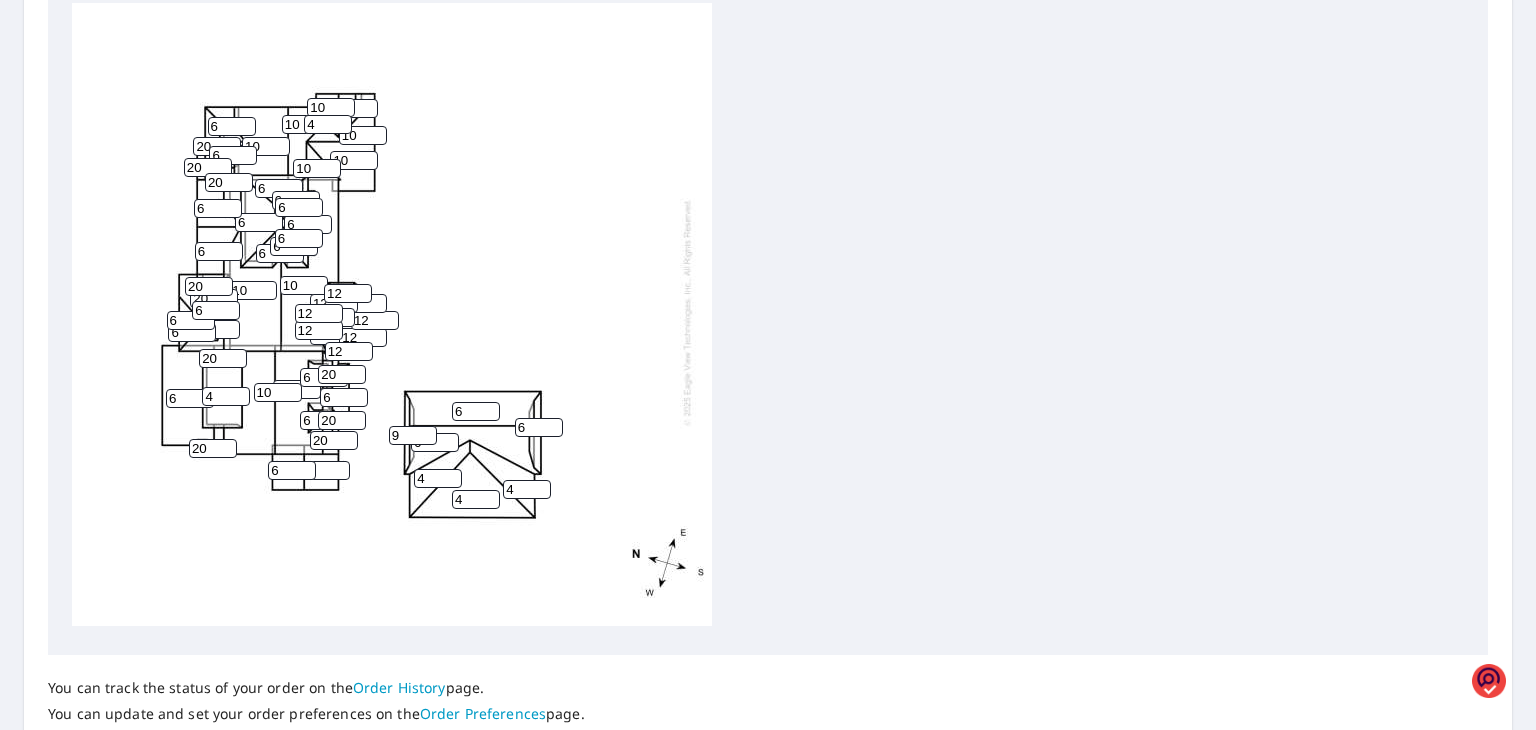 click on "9" at bounding box center (413, 435) 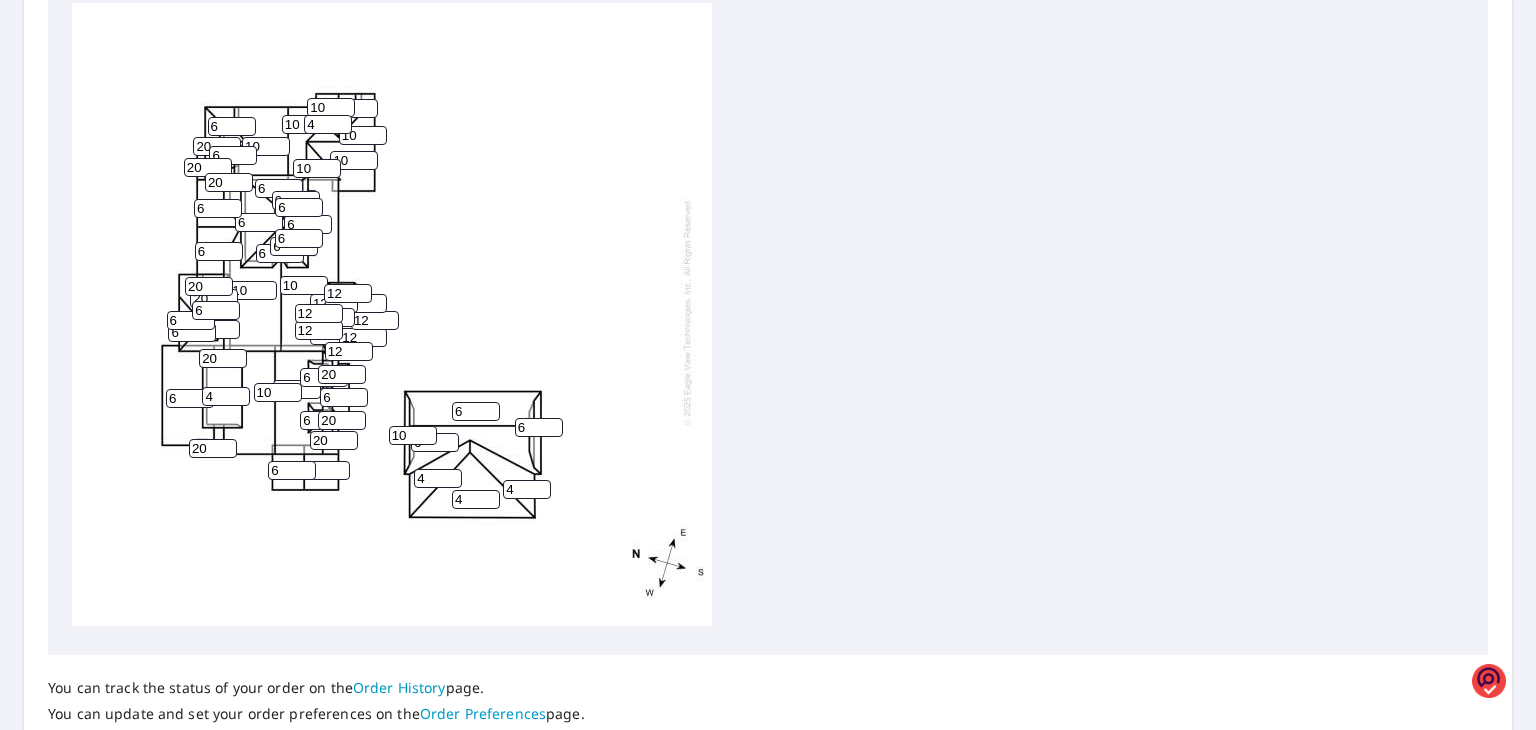 type on "10" 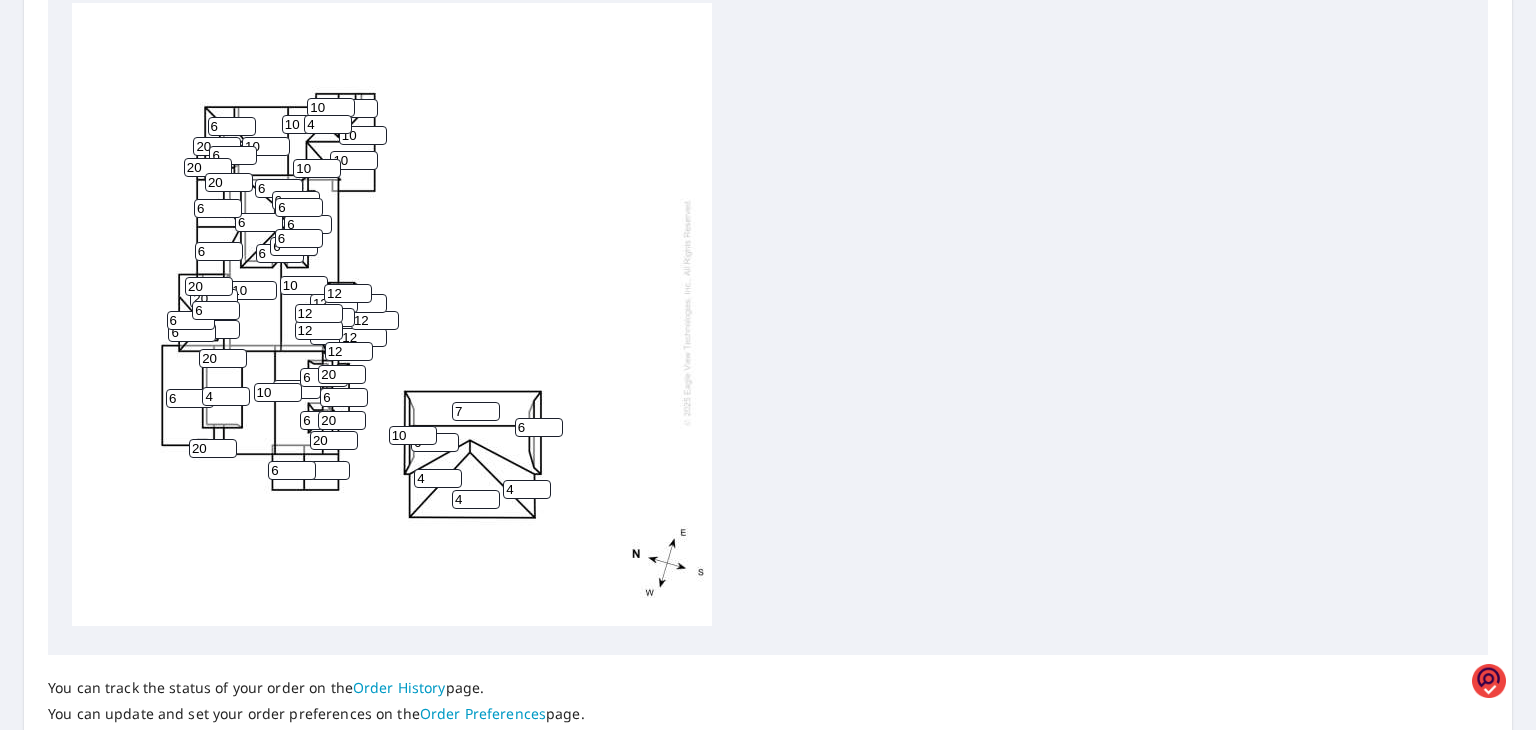 click on "7" at bounding box center [476, 411] 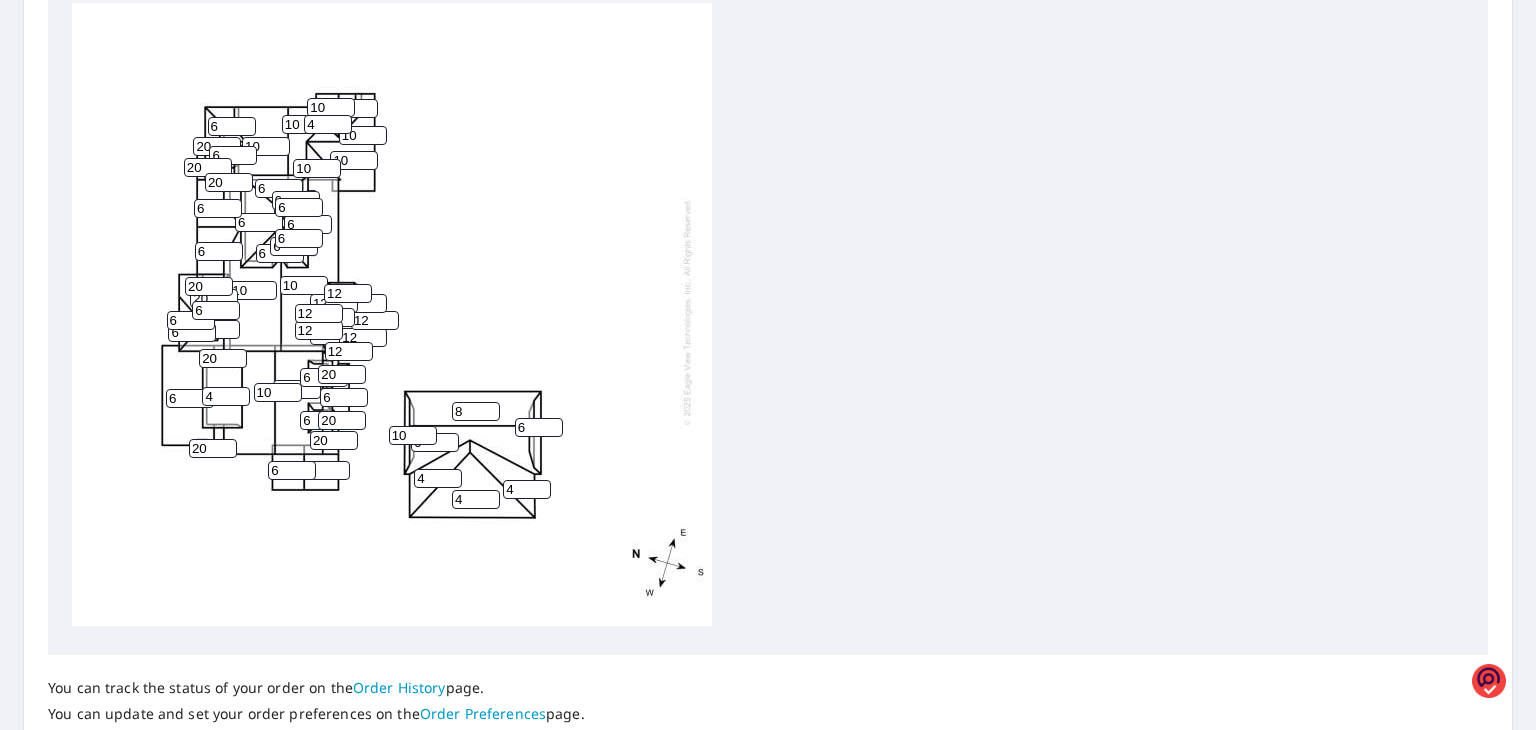 click on "8" at bounding box center (476, 411) 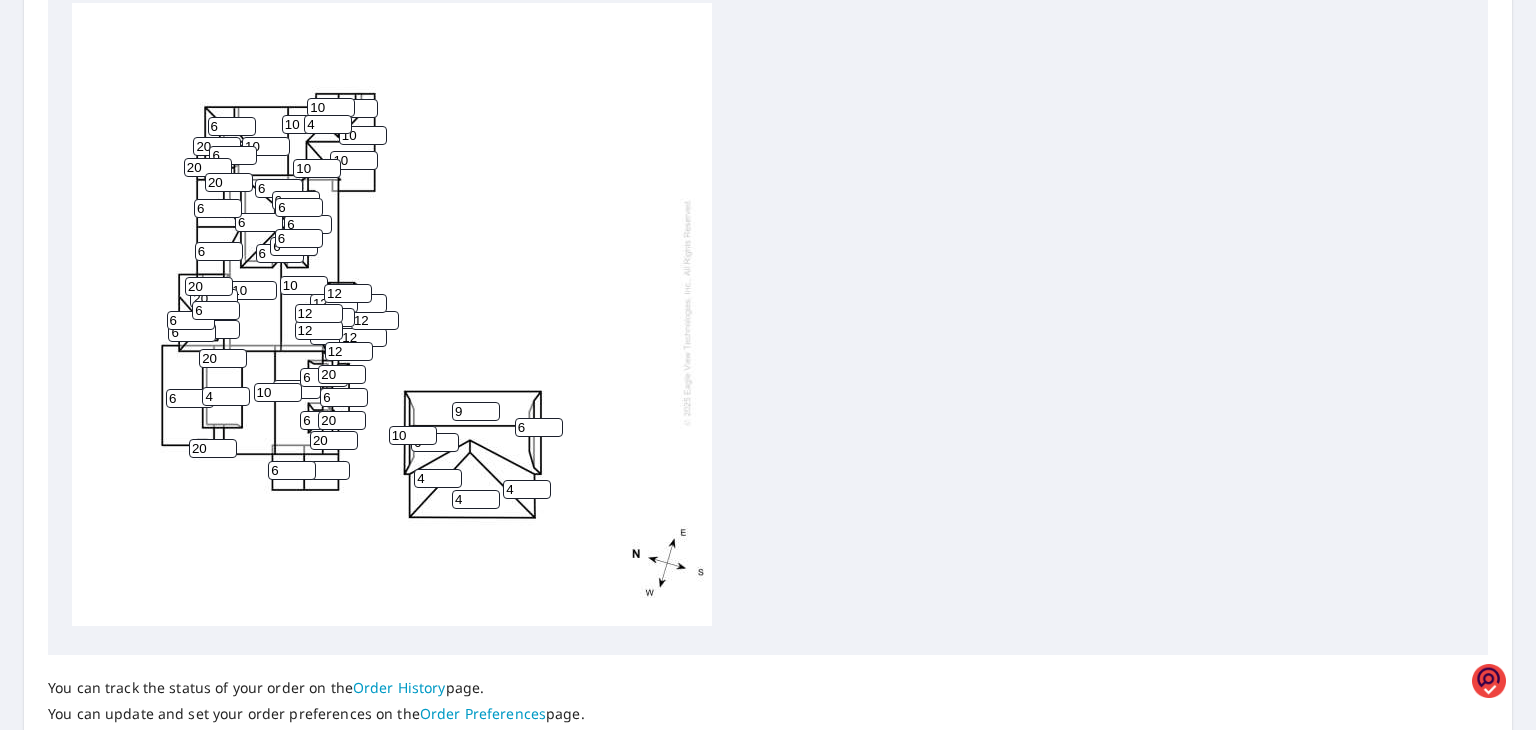 click on "9" at bounding box center (476, 411) 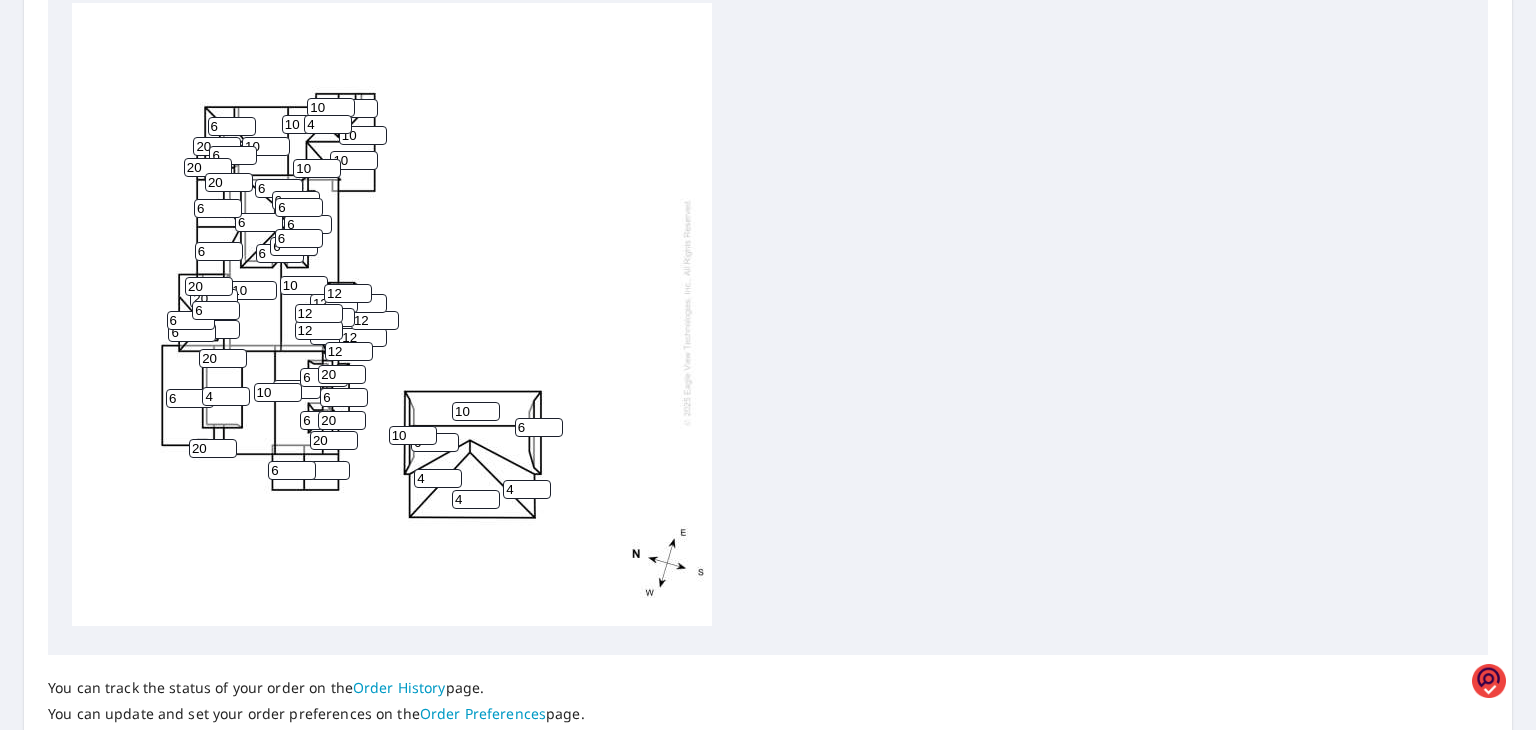 type on "10" 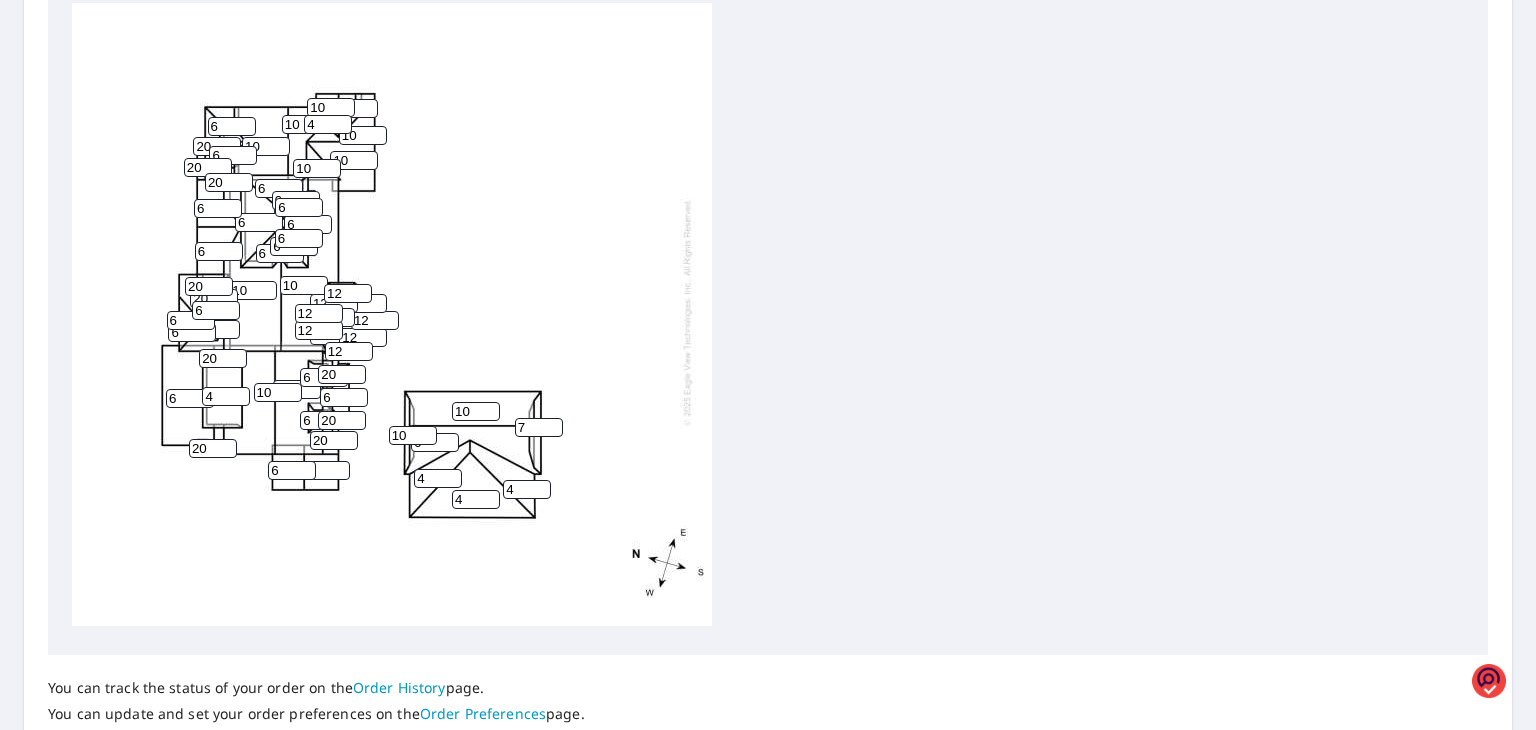 click on "7" at bounding box center [539, 427] 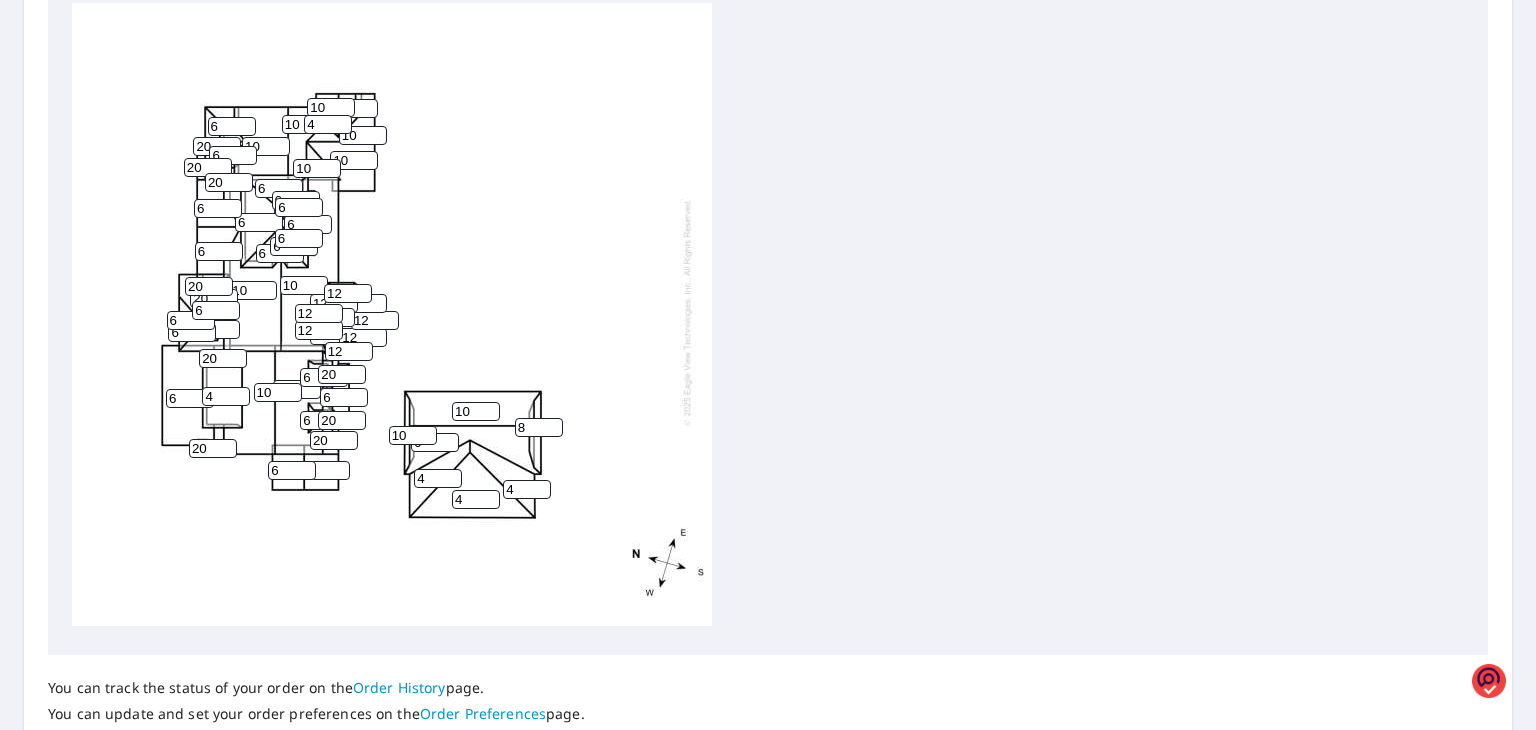 click on "8" at bounding box center [539, 427] 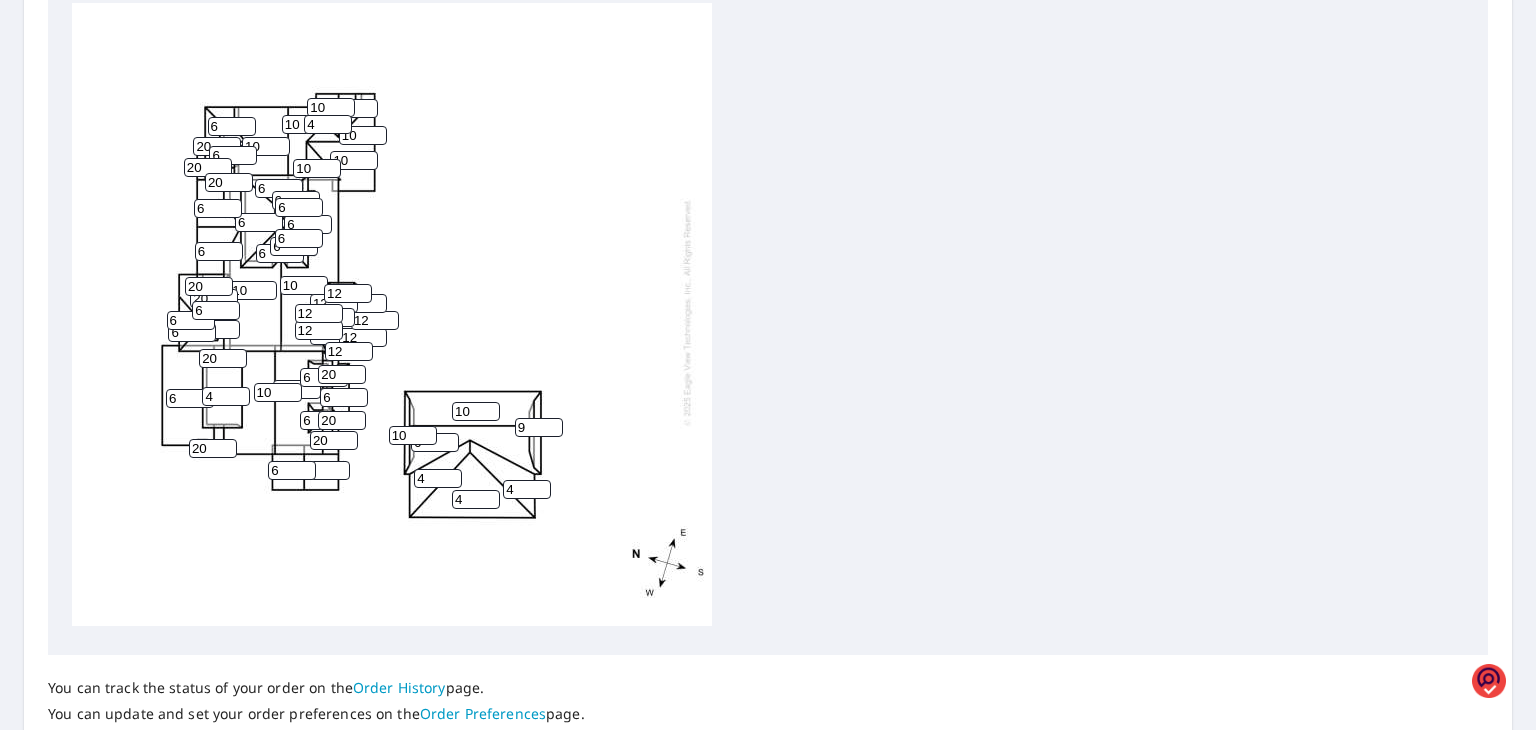 click on "9" at bounding box center [539, 427] 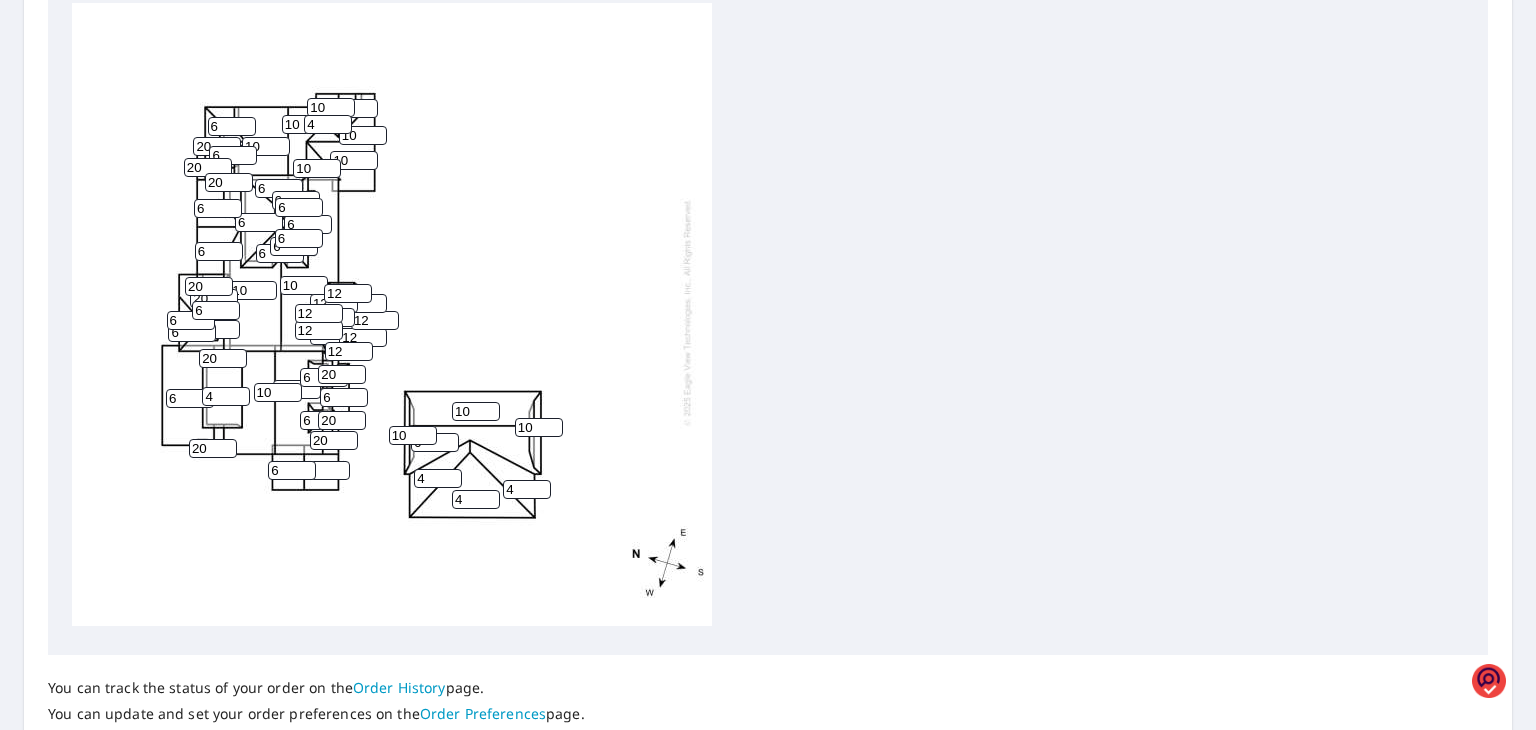 type on "10" 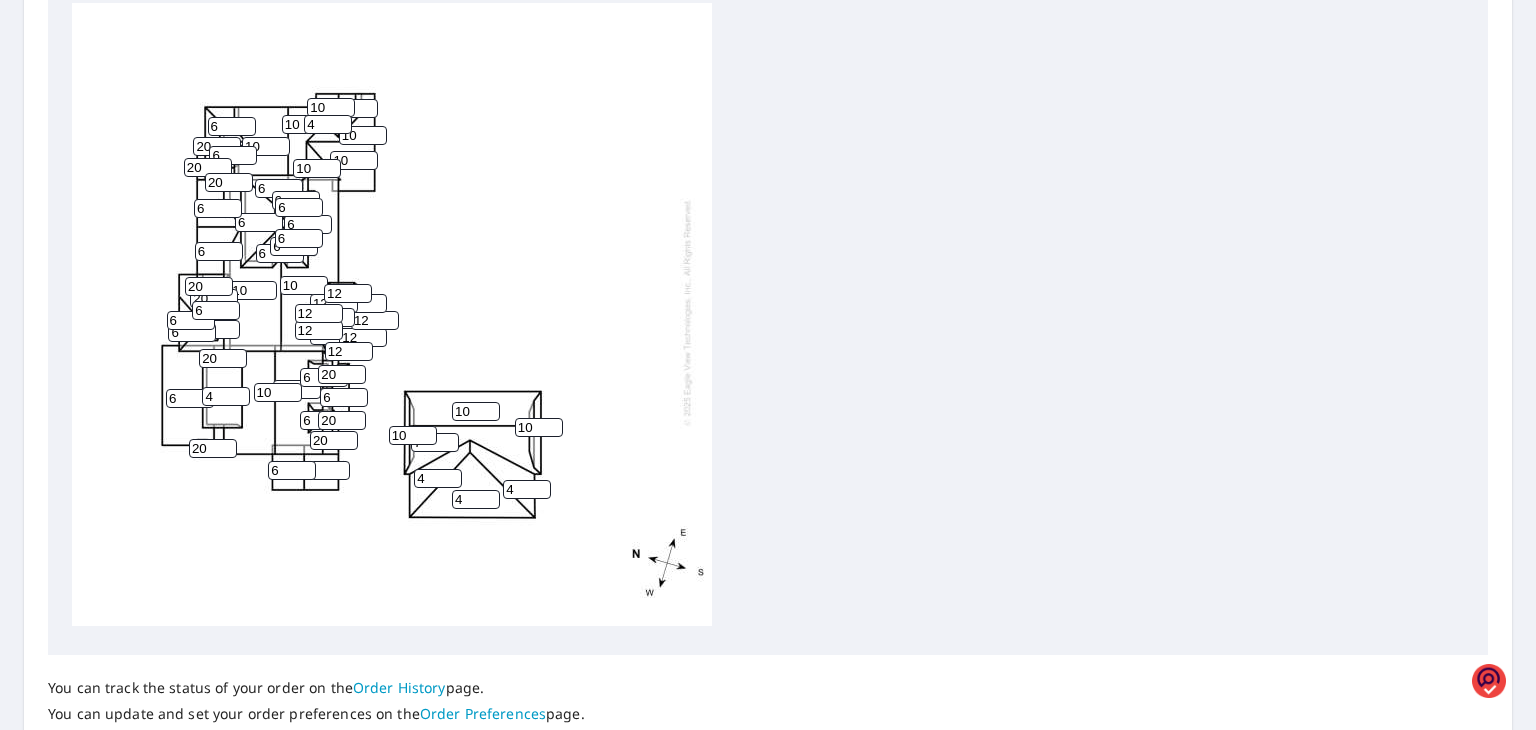 click on "7" at bounding box center (435, 442) 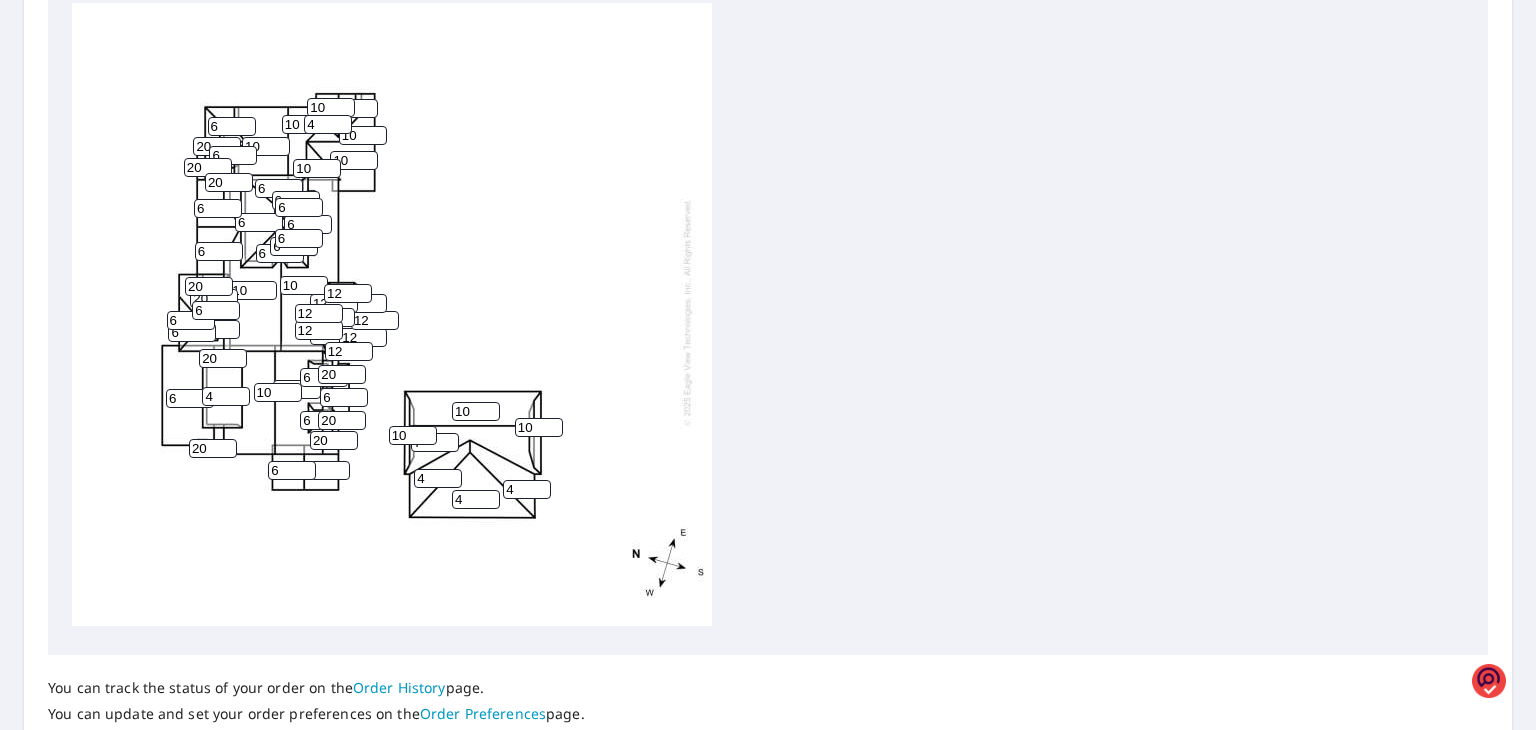 type on "8" 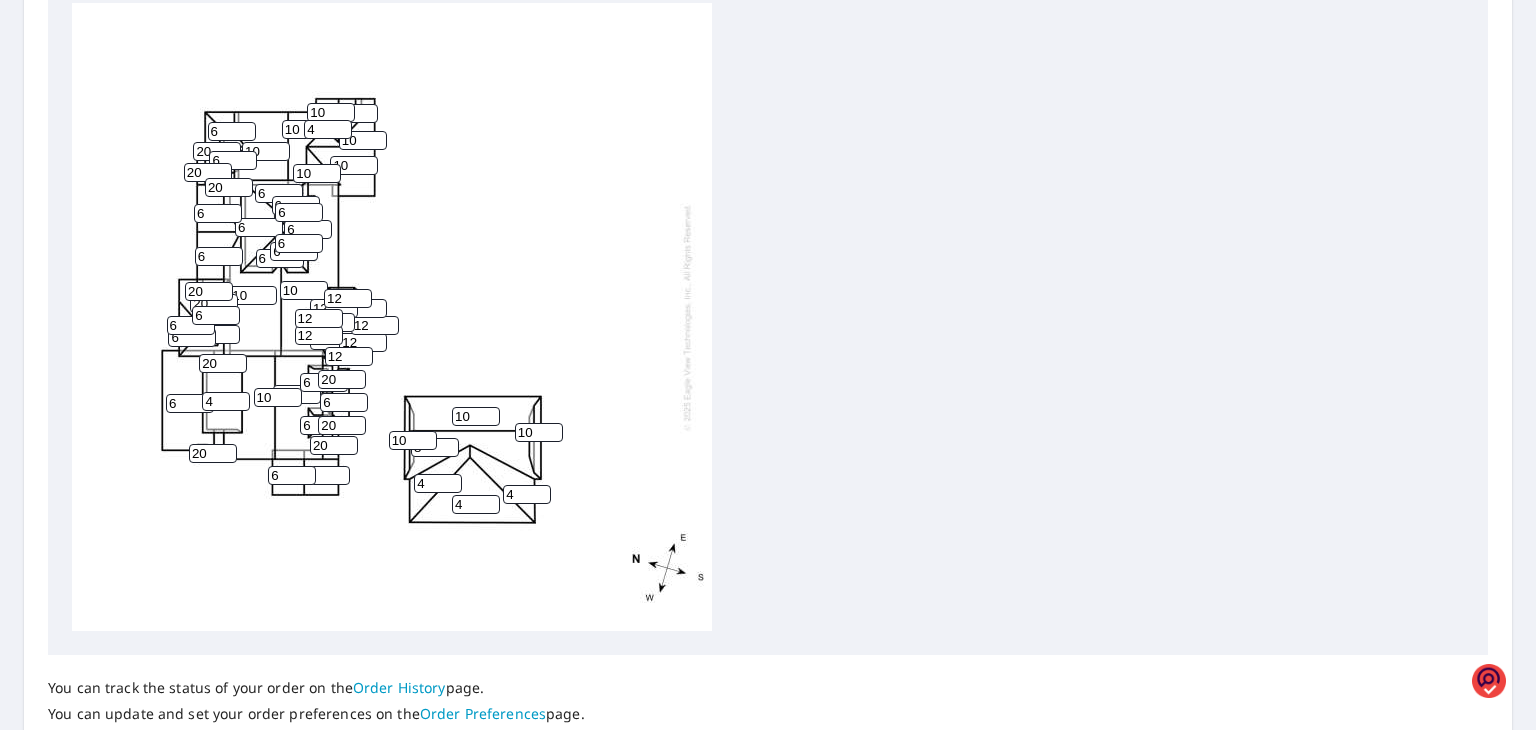 scroll, scrollTop: 20, scrollLeft: 0, axis: vertical 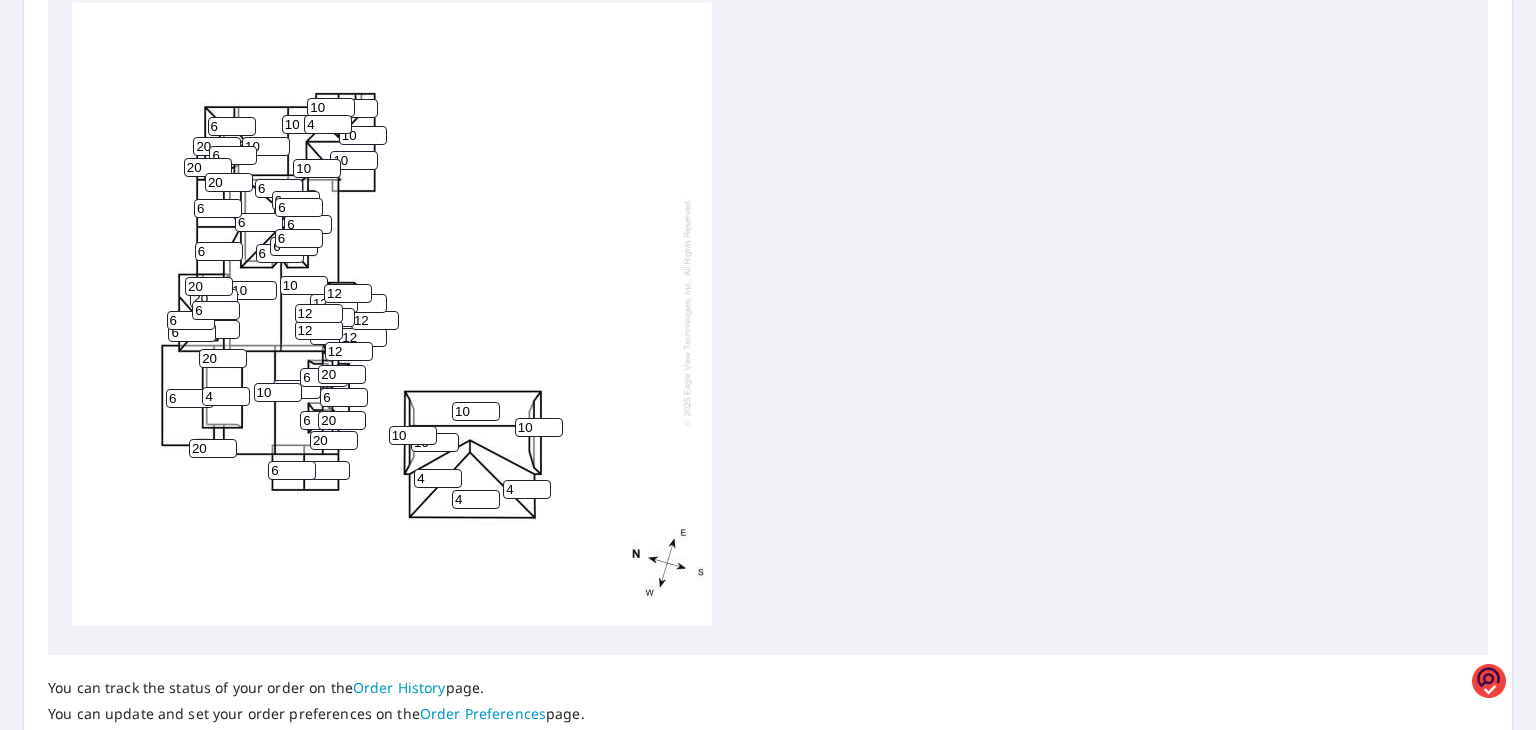 drag, startPoint x: 436, startPoint y: 431, endPoint x: 388, endPoint y: 425, distance: 48.373547 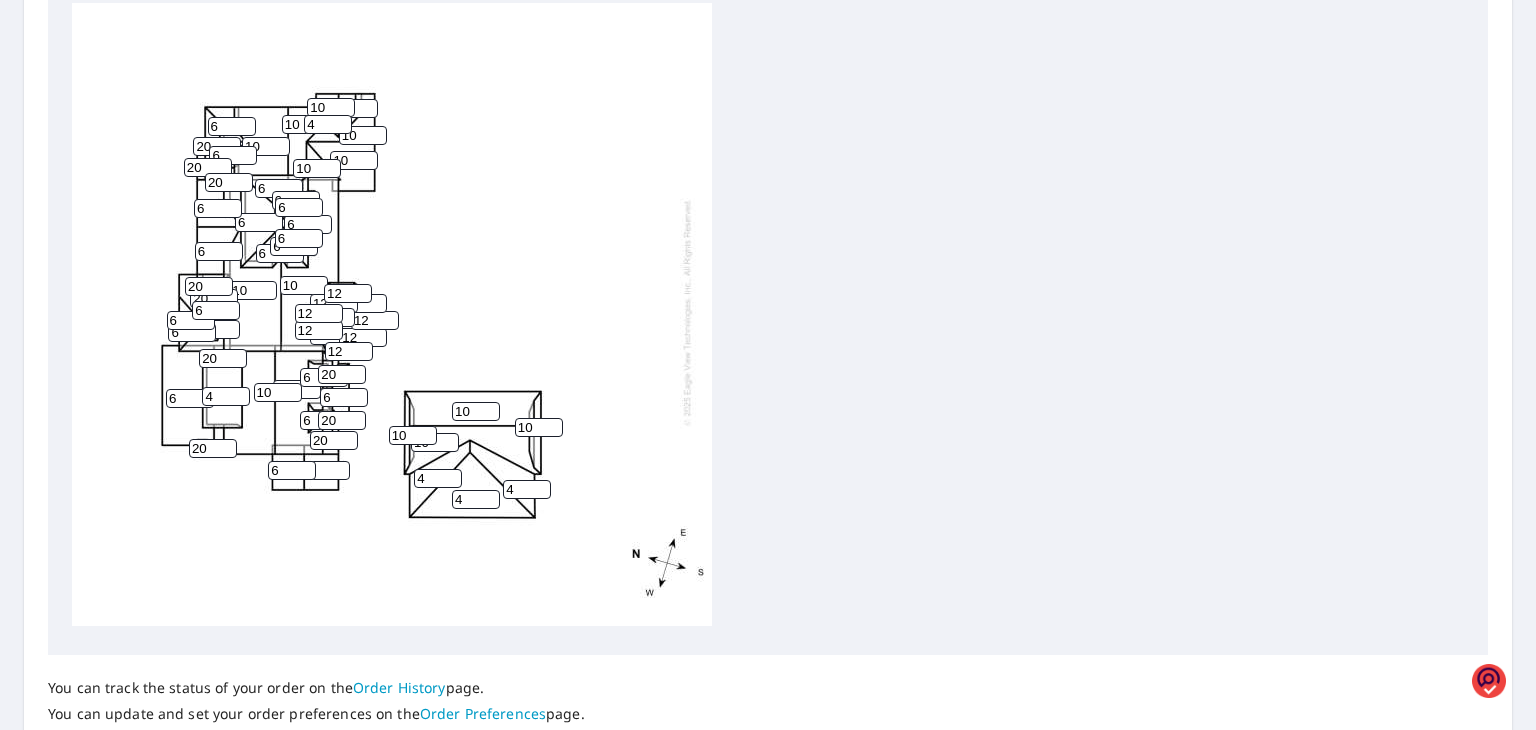 type on "10" 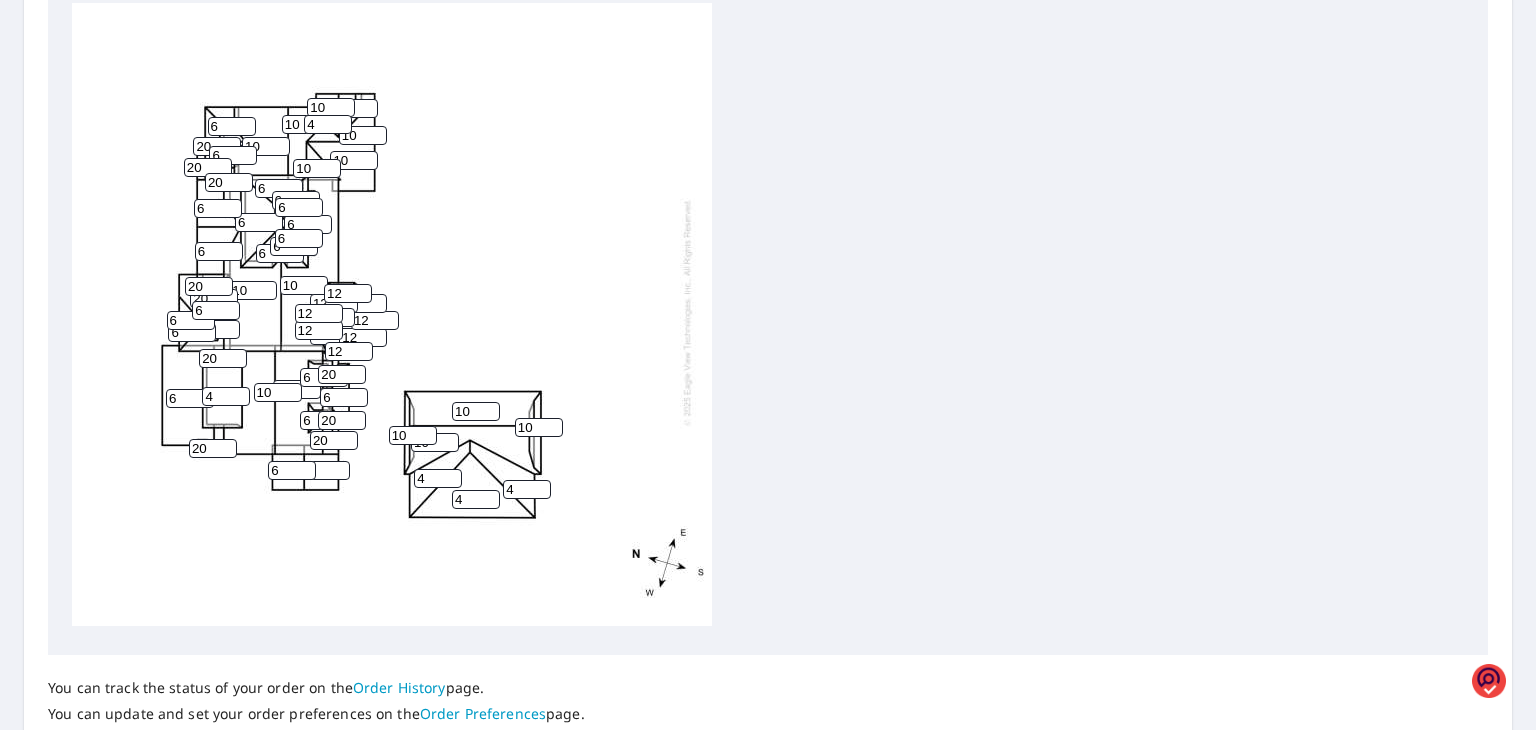 click on "10 10 6 10 10 10 4 10 10 4 10 20 6 4 10 4 6 6 6 10 6 6 20 6 20 6 6 6 10 10 6 6 10 10 10 12 6 12 12 20 12 6 20 6 12 6 12 12 20 20 6 6 6 12 6 6 20 20 20 4 12 12" at bounding box center [392, 312] 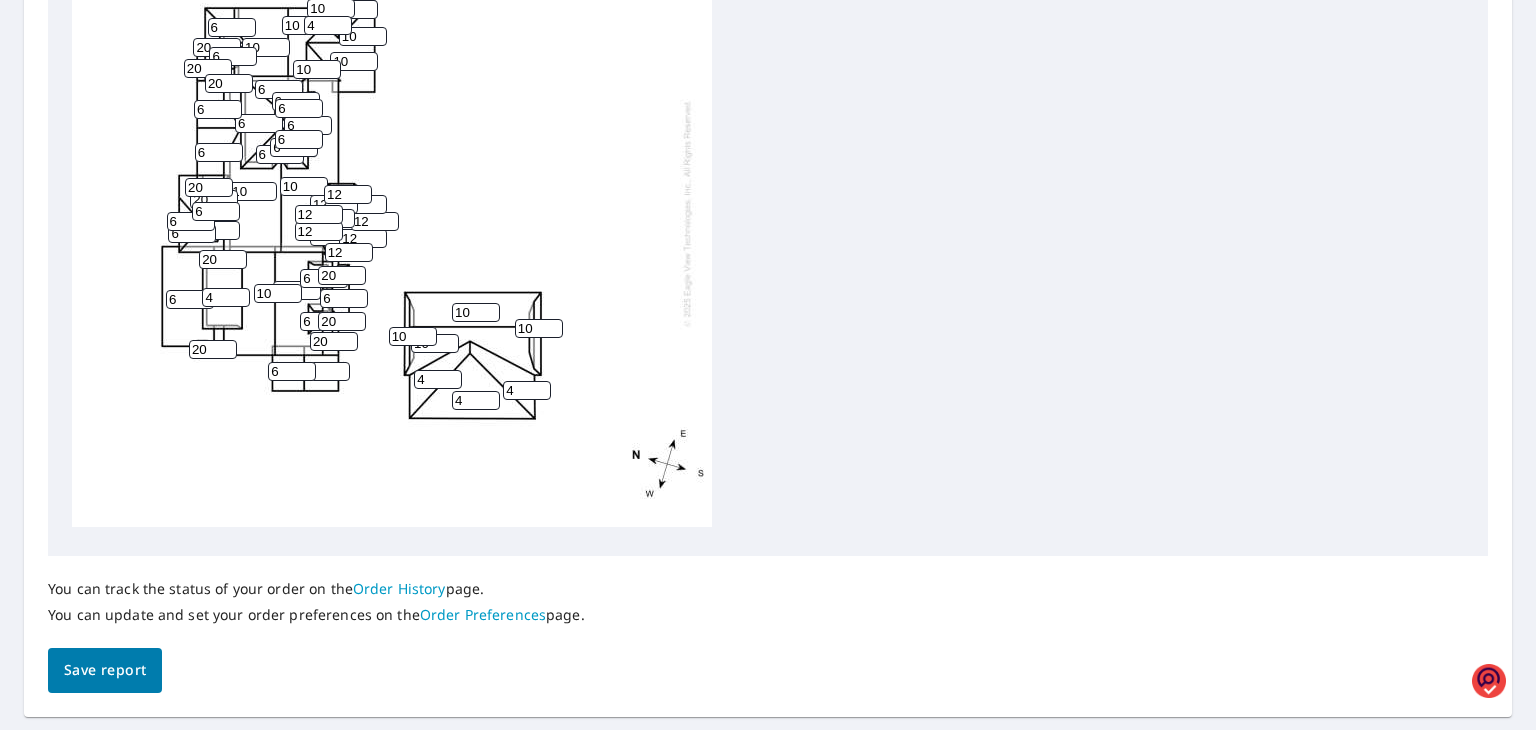 scroll, scrollTop: 800, scrollLeft: 0, axis: vertical 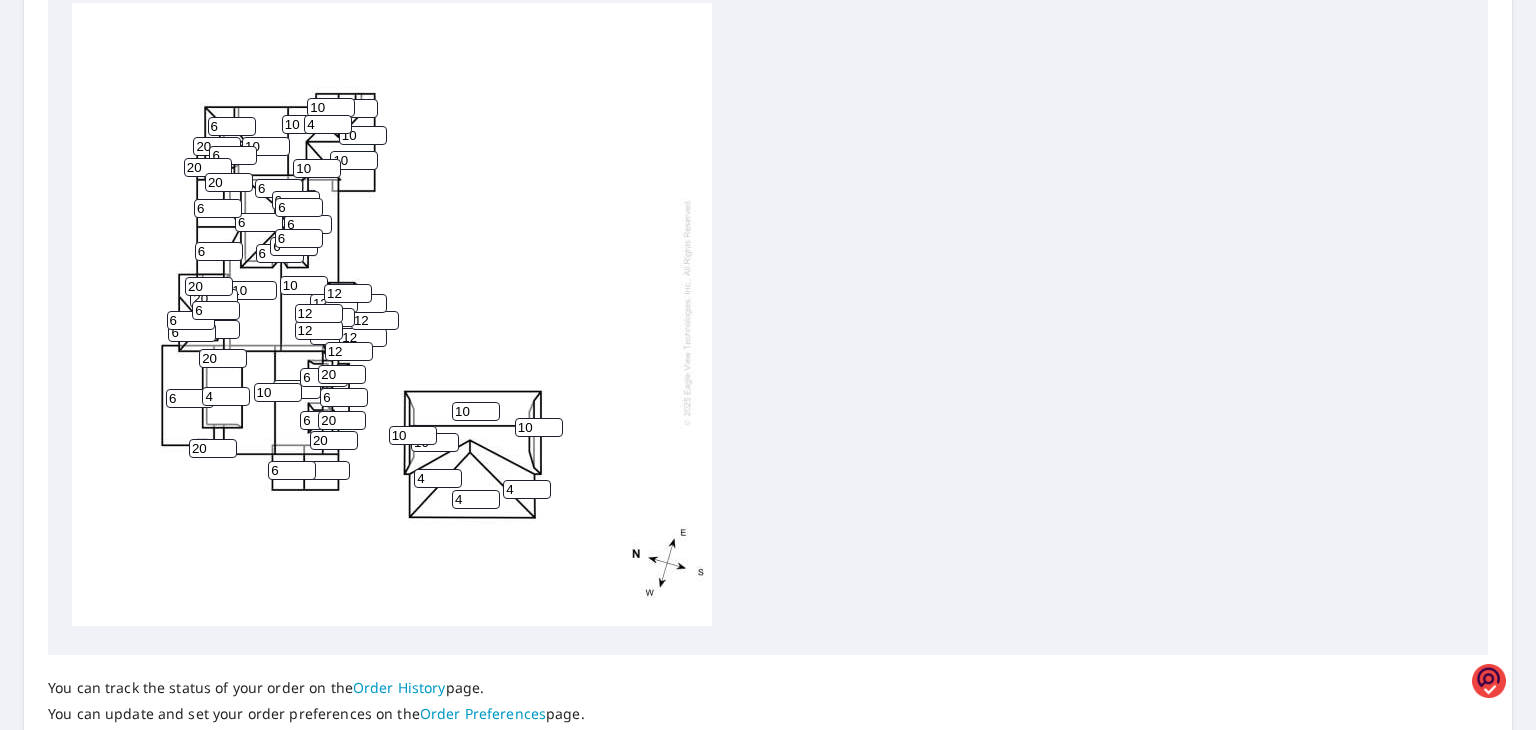click on "10 10 6 10 10 10 4 10 10 4 10 20 6 4 10 4 6 6 6 10 6 6 20 6 20 6 6 6 10 10 6 6 10 10 10 12 6 12 12 20 12 6 20 6 12 6 12 12 20 20 6 6 6 12 6 6 20 20 20 4 12 12" at bounding box center [392, 312] 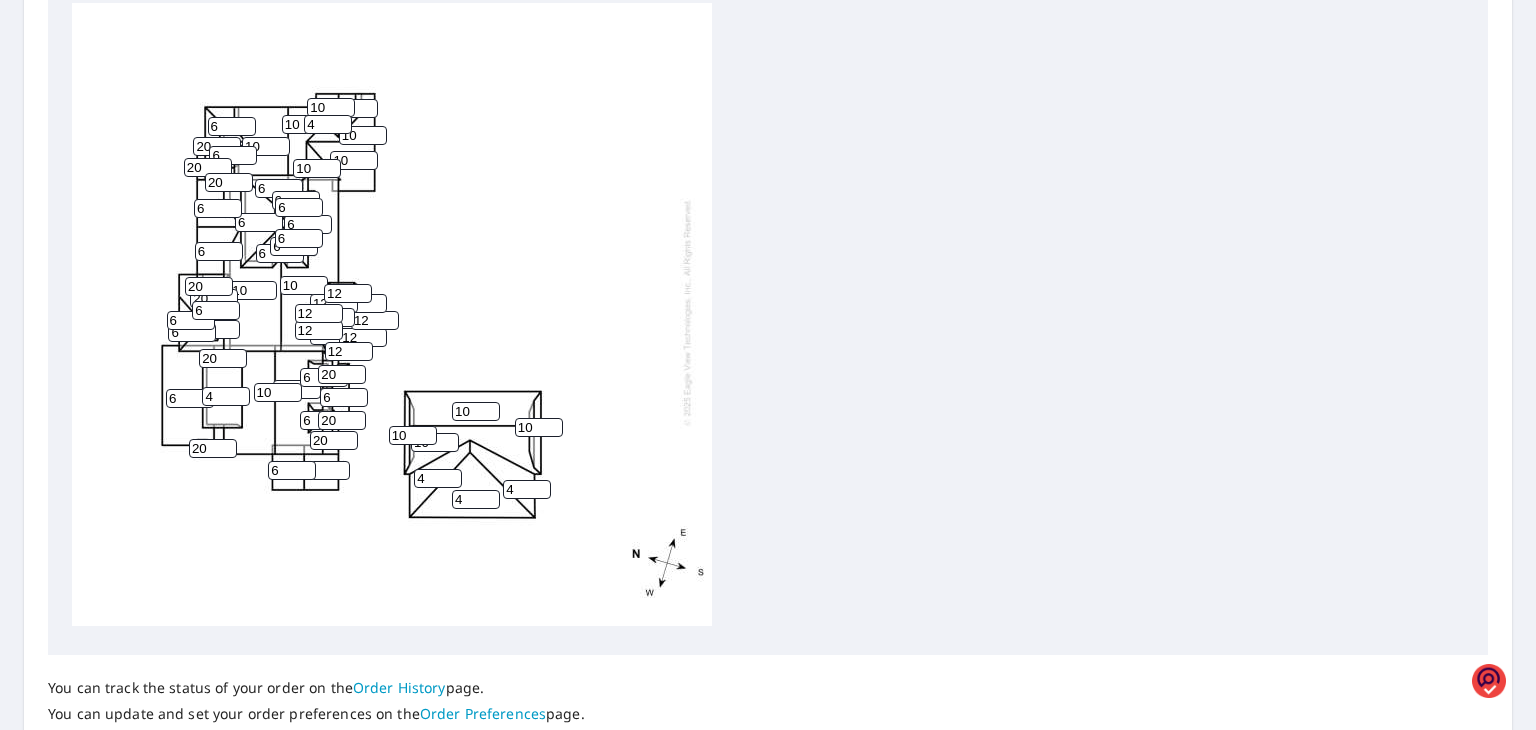 click on "10 10 6 10 10 10 4 10 10 4 10 20 6 4 10 4 6 6 6 10 6 6 20 6 20 6 6 6 10 10 6 6 10 10 10 12 6 12 12 20 12 6 20 6 12 6 12 12 20 20 6 6 6 12 6 6 20 20 20 4 12 12" at bounding box center (392, 312) 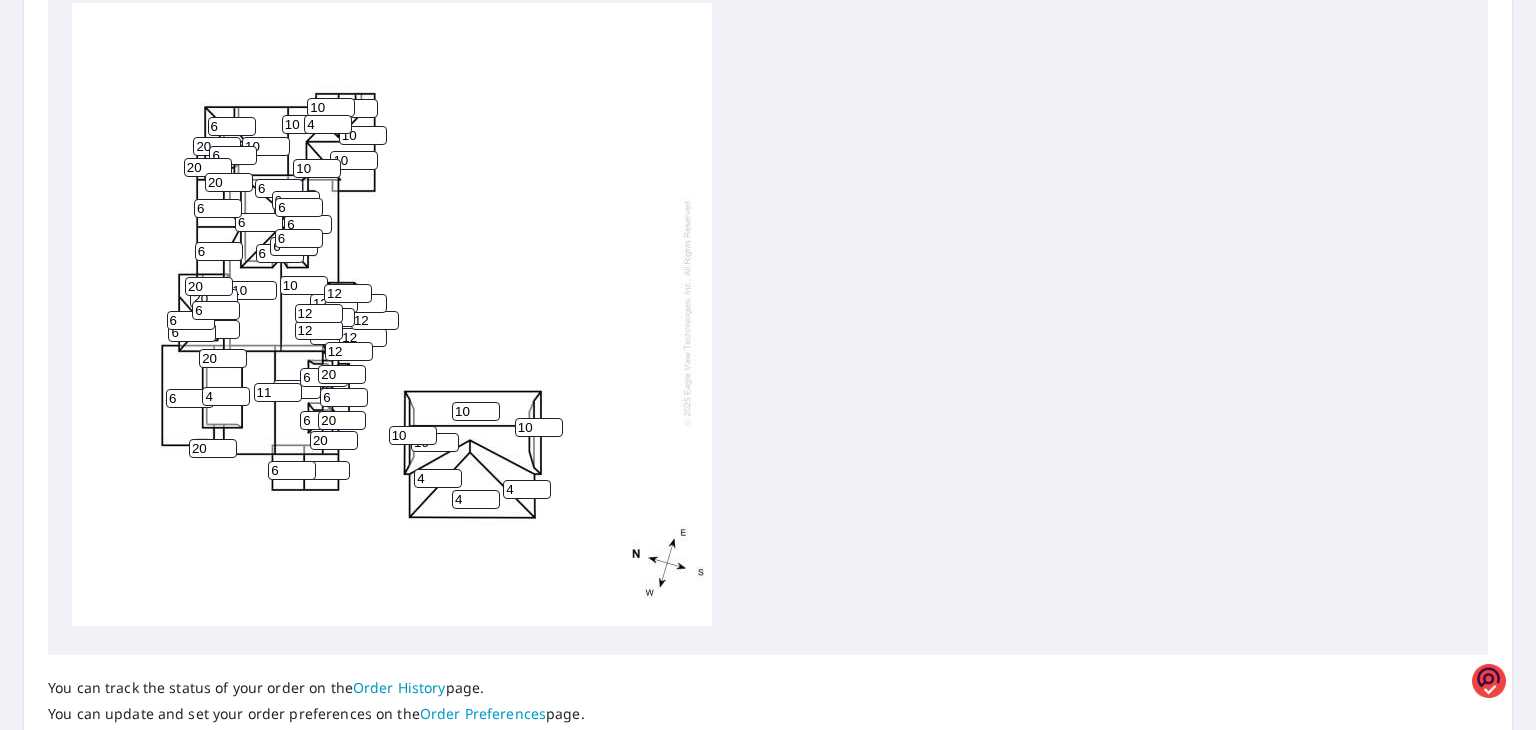 click on "11" at bounding box center [278, 392] 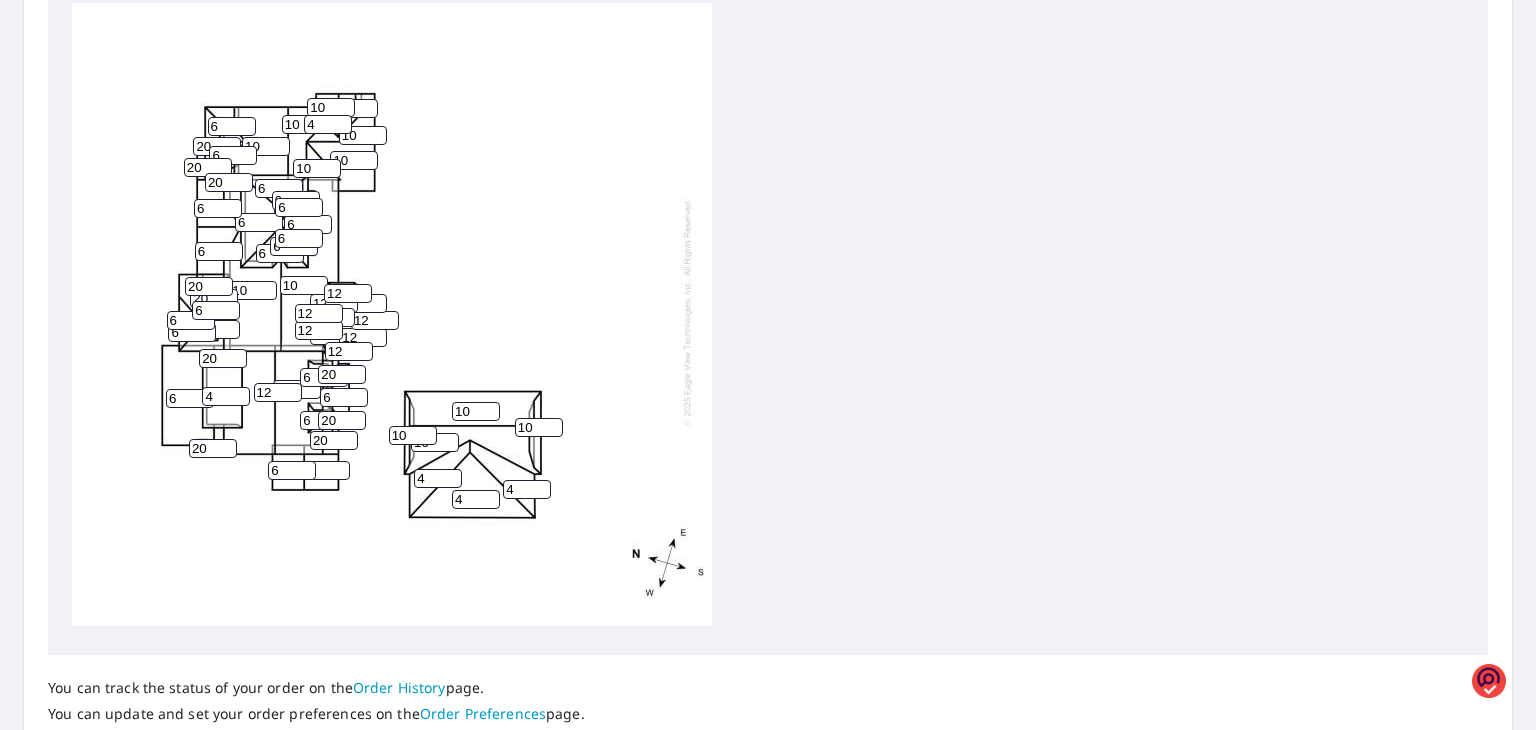click on "12" at bounding box center (278, 392) 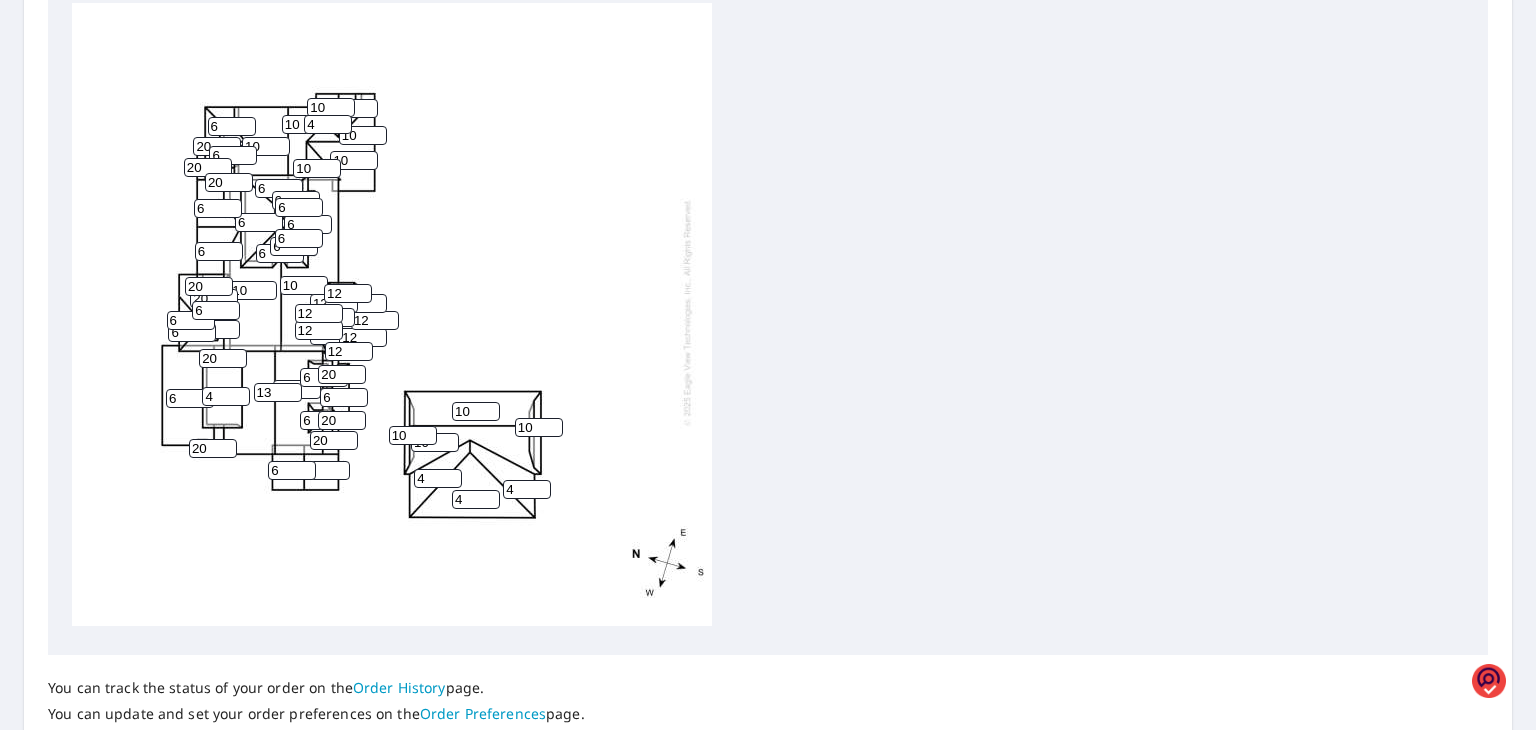click on "13" at bounding box center (278, 392) 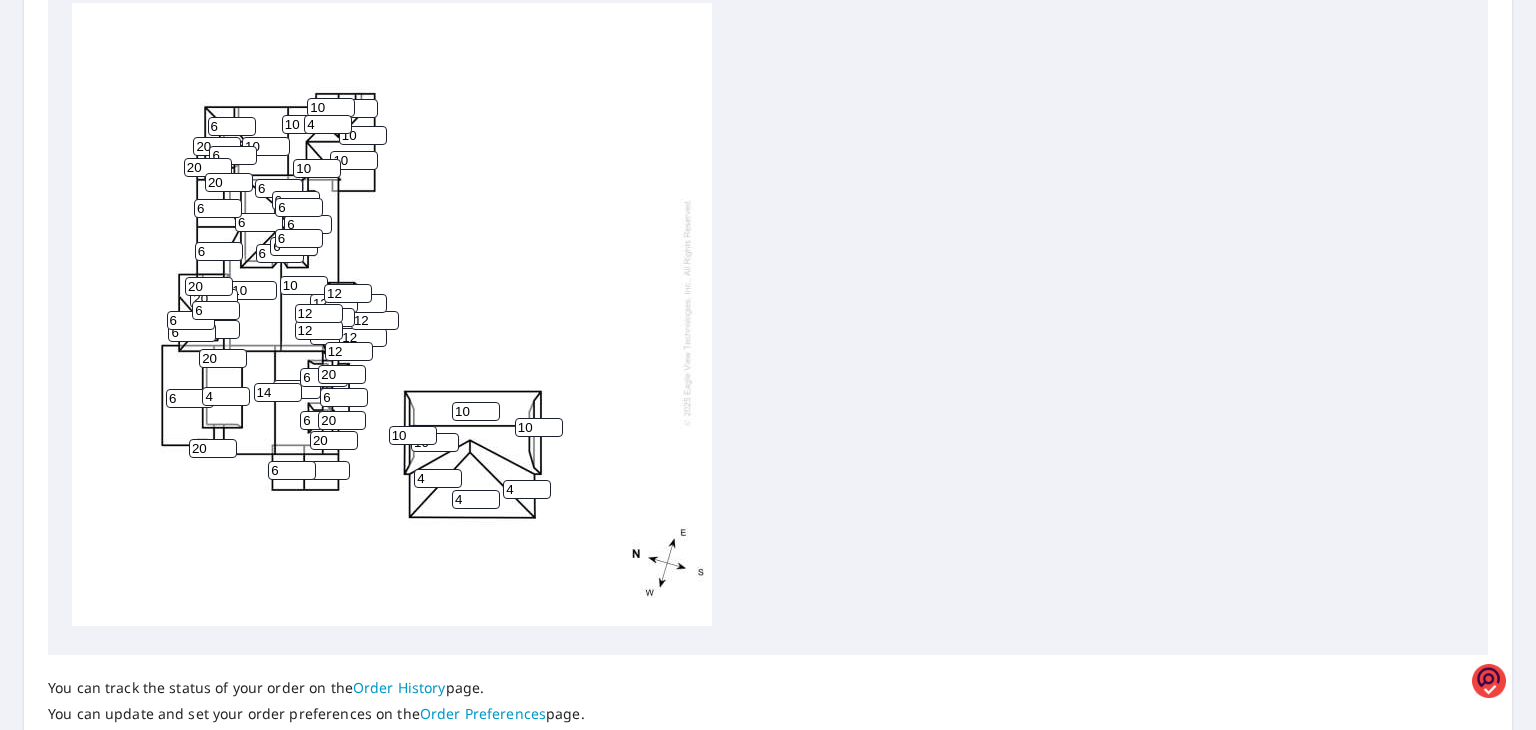 click on "14" at bounding box center [278, 392] 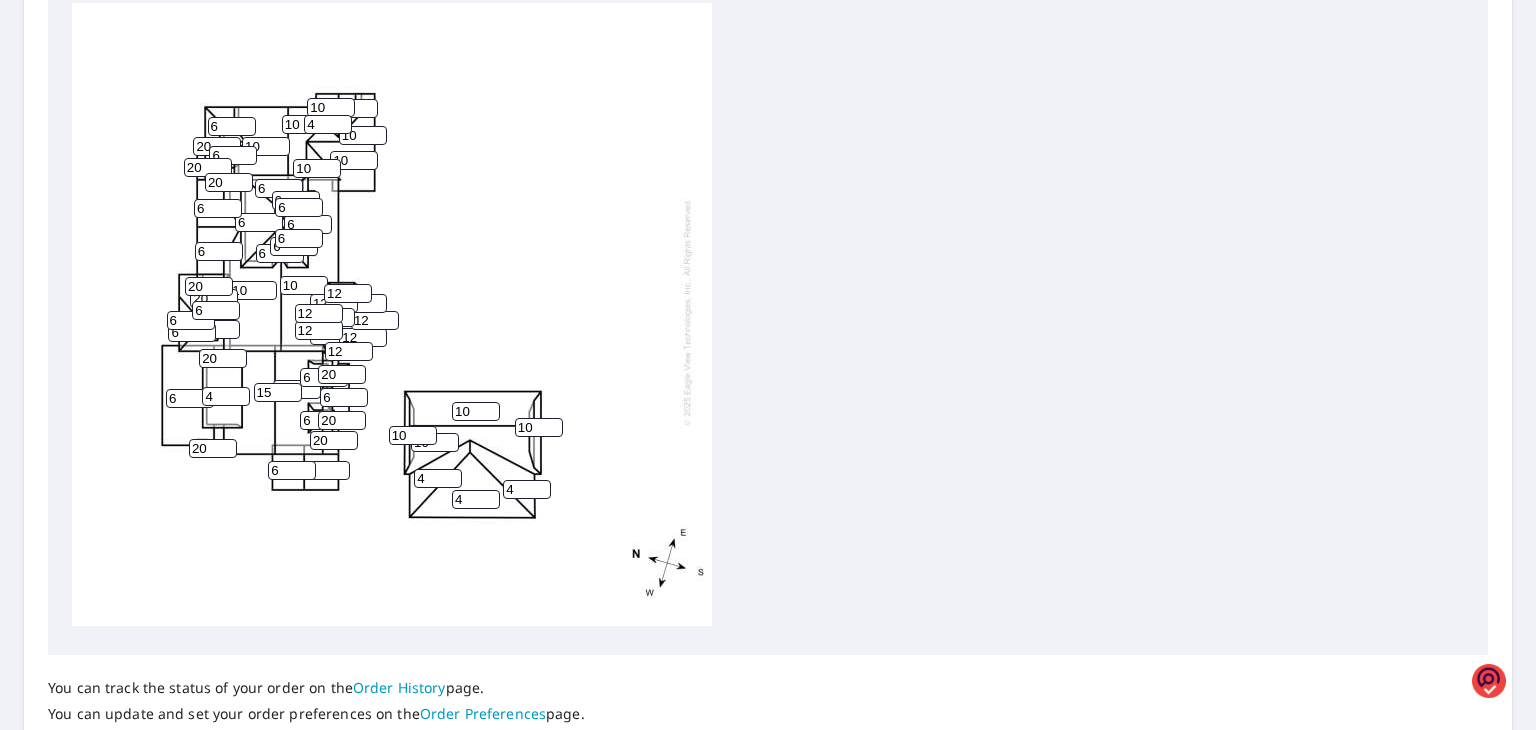 click on "15" at bounding box center [278, 392] 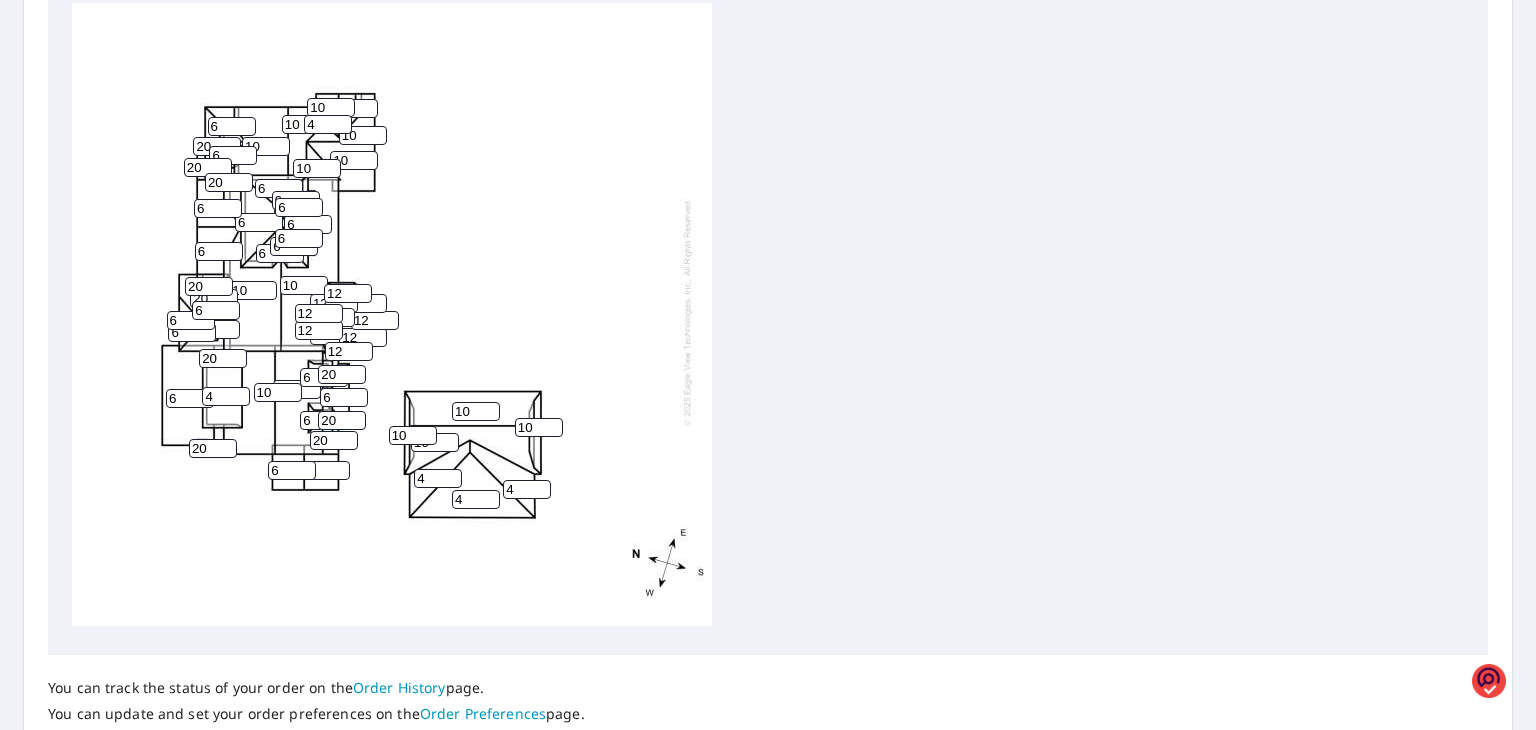 type on "10" 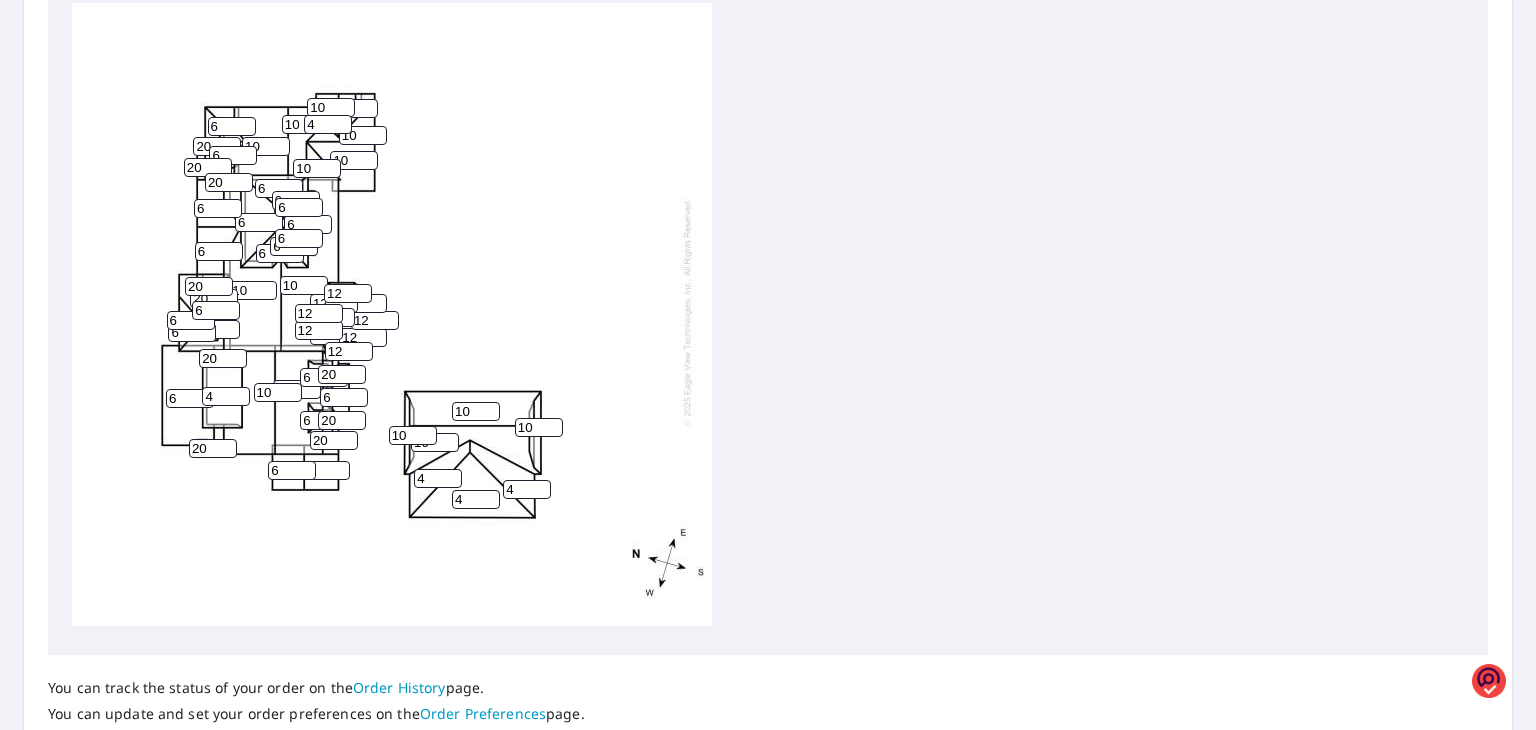 scroll, scrollTop: 20, scrollLeft: 0, axis: vertical 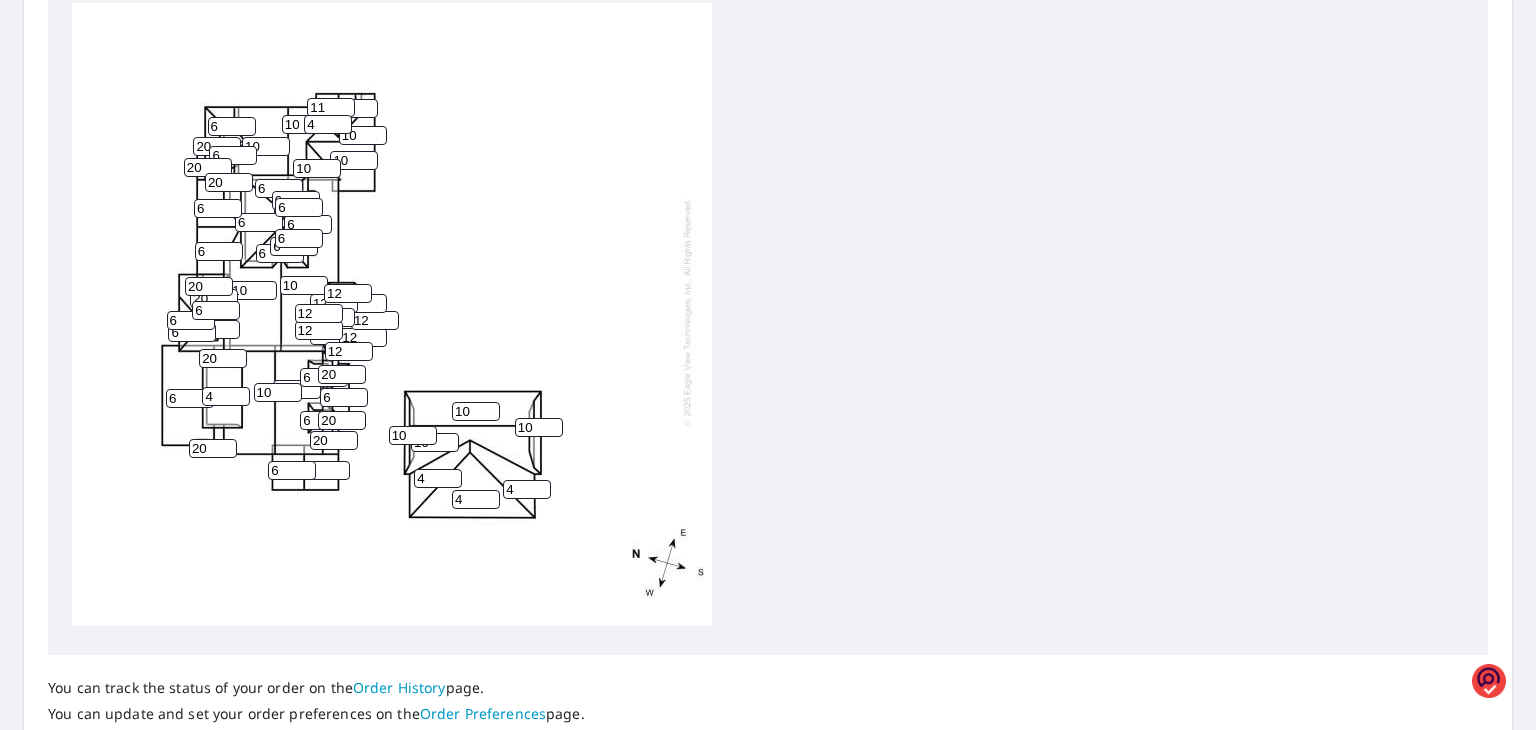 click on "11" at bounding box center (331, 107) 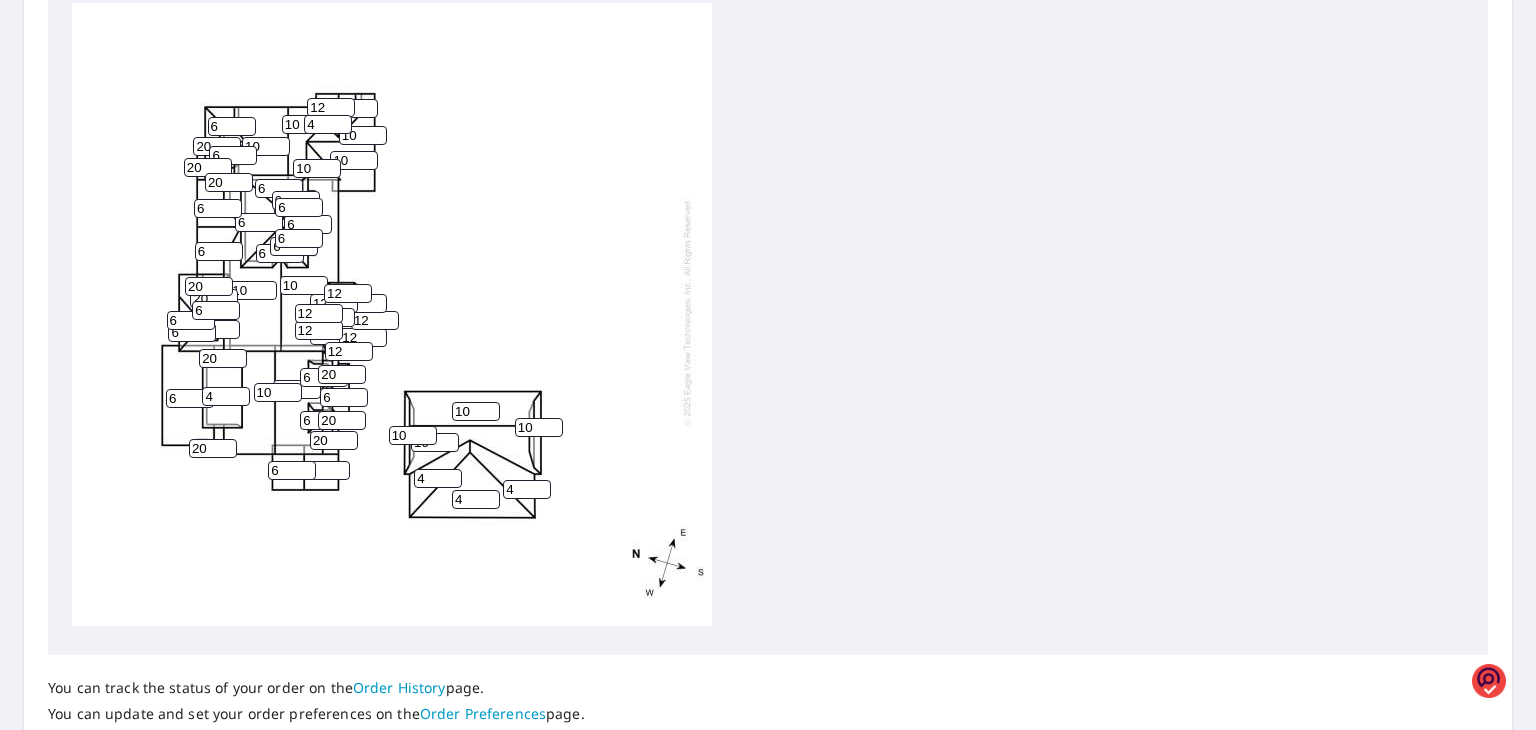 type on "12" 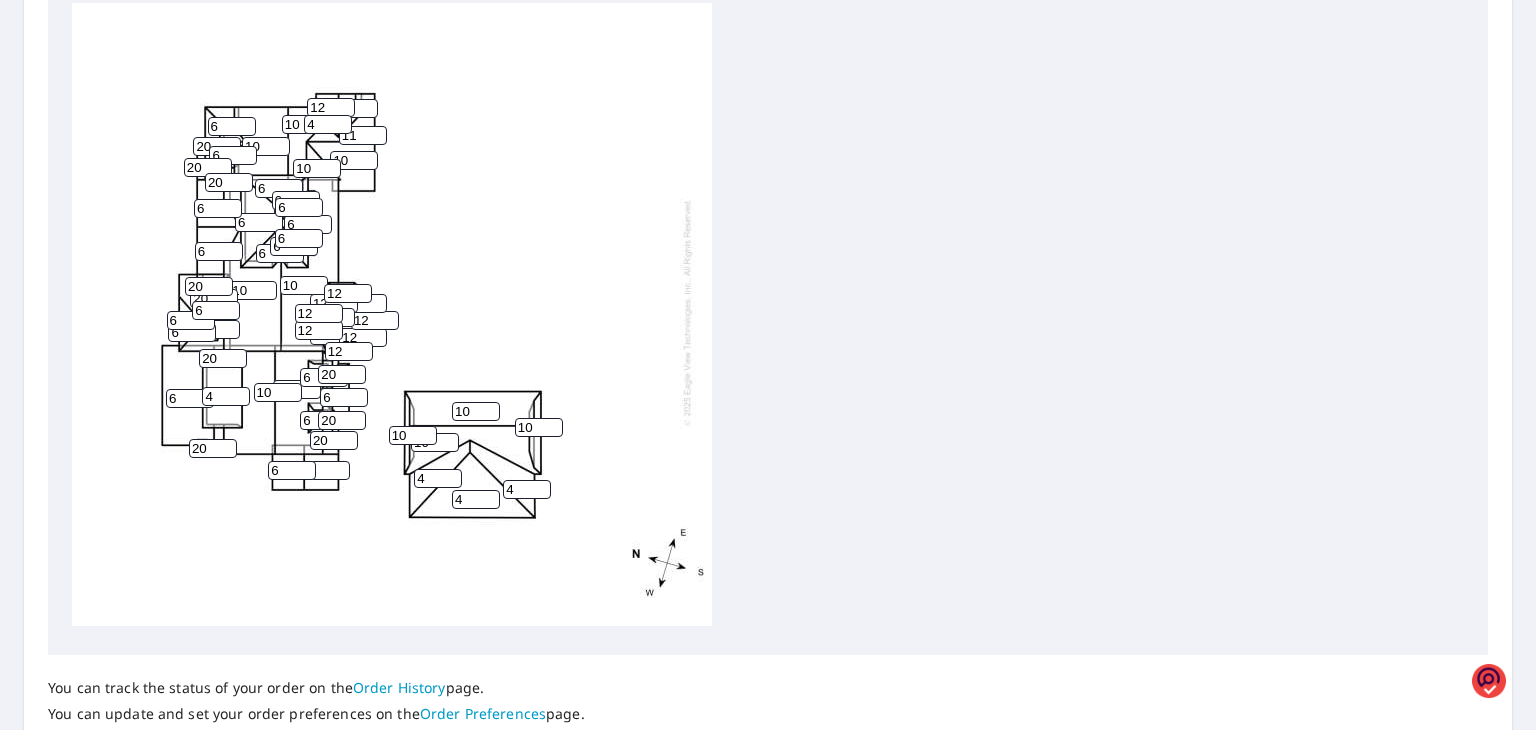 click on "11" at bounding box center (363, 135) 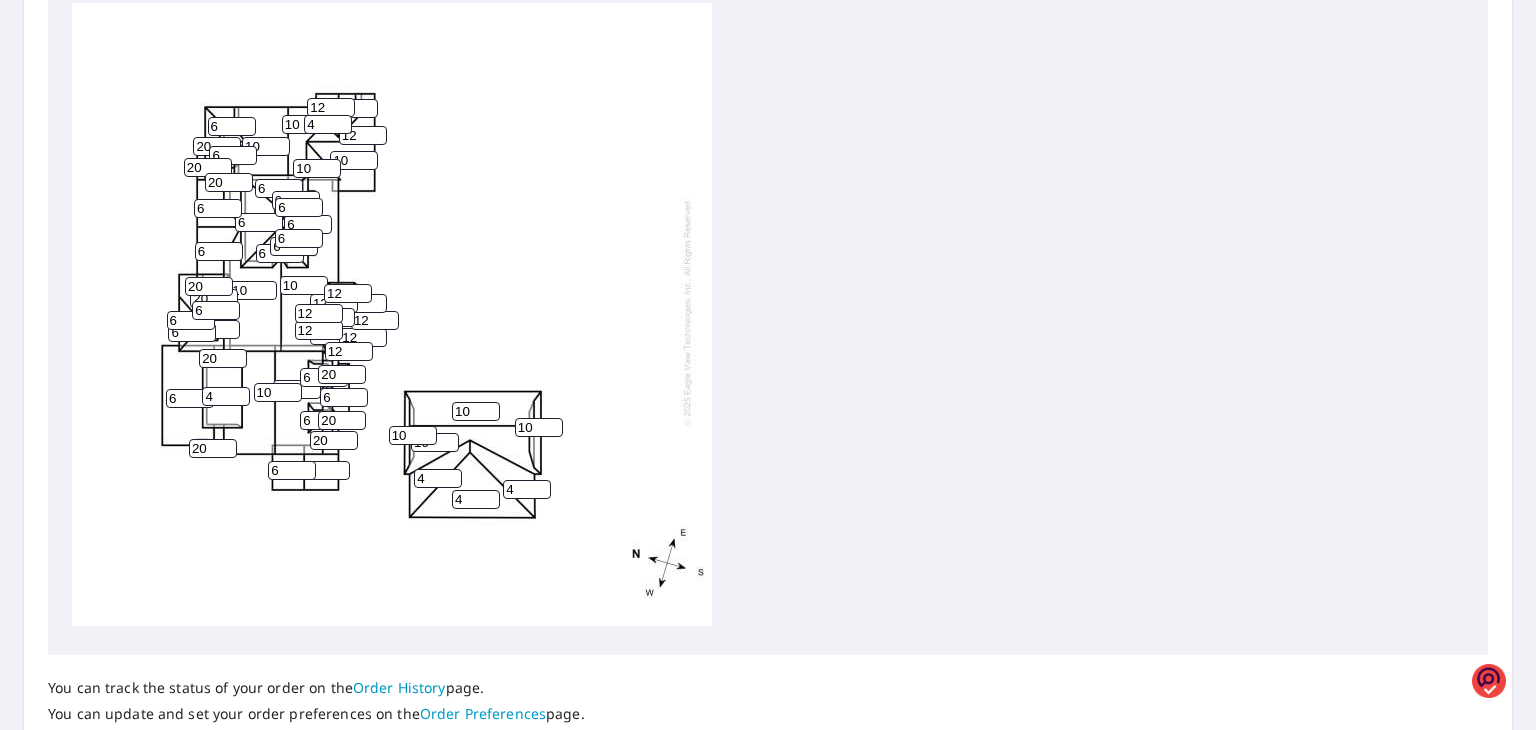 type on "12" 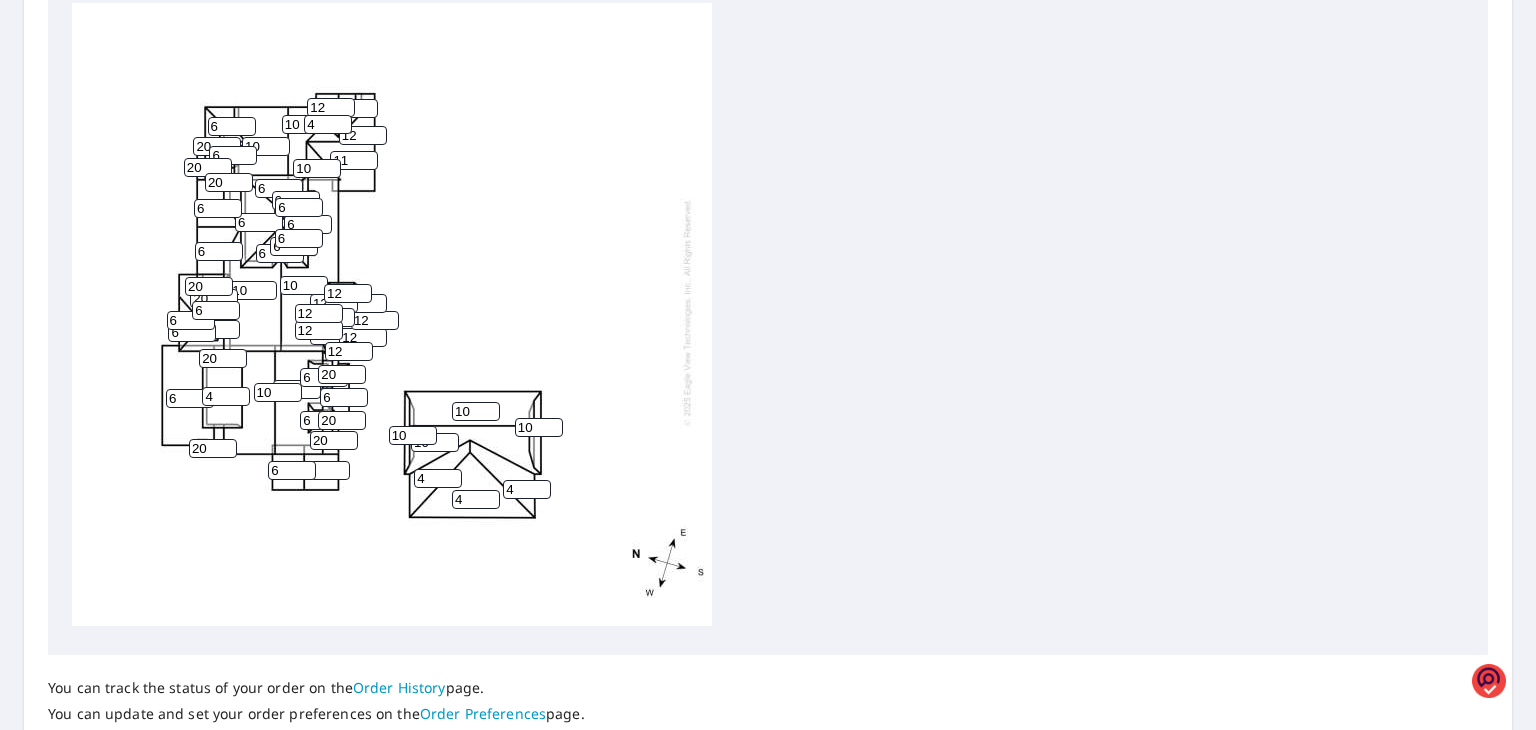 click on "11" at bounding box center (354, 160) 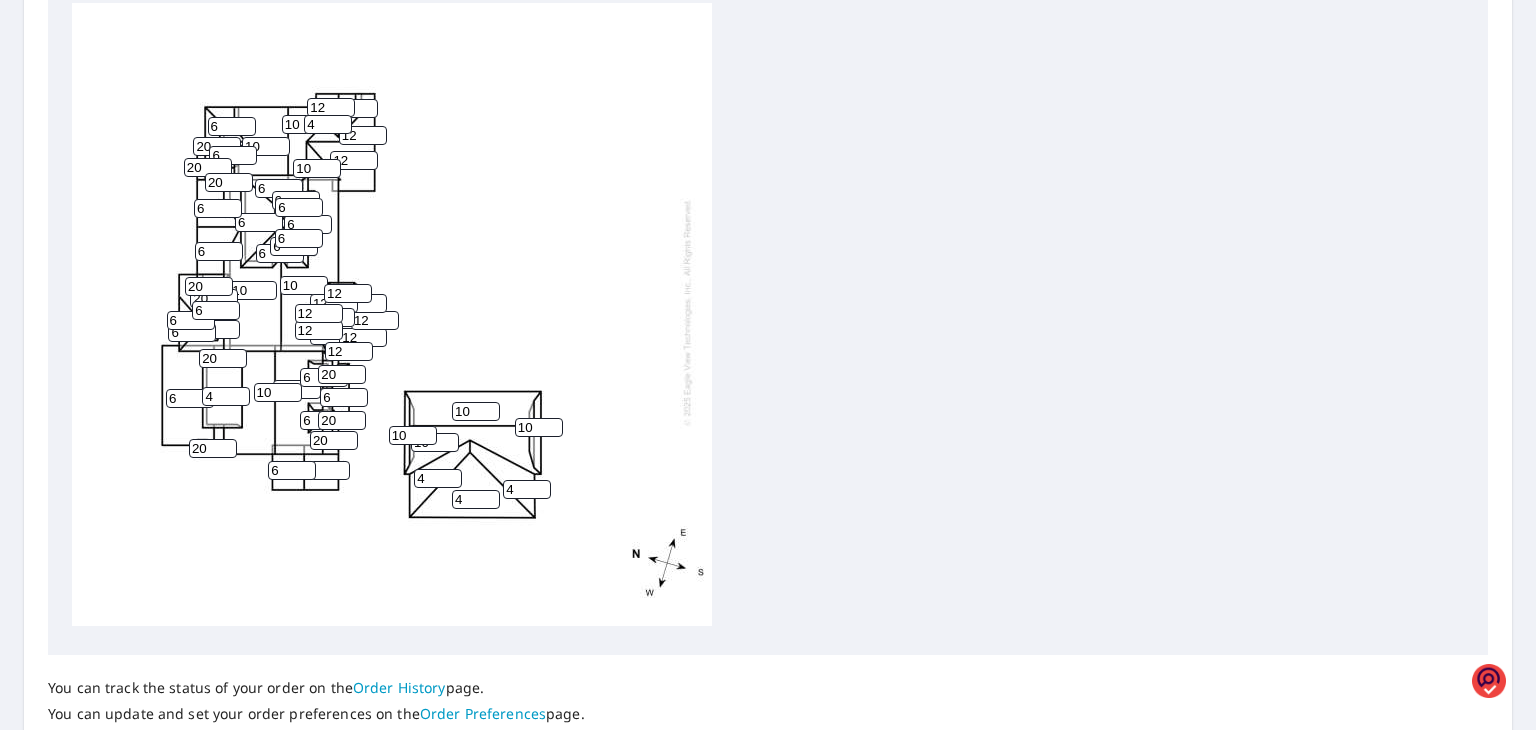 type on "12" 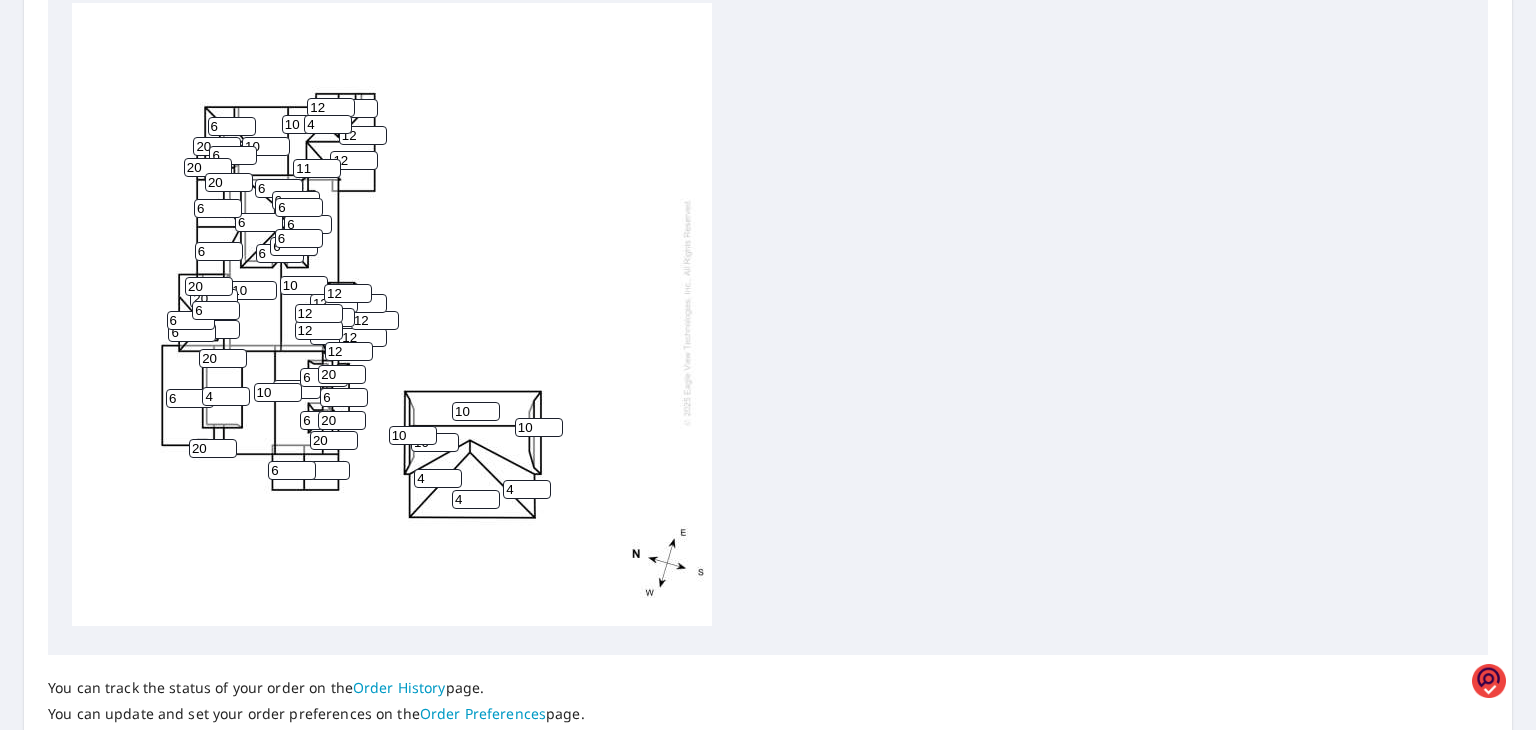 click on "11" at bounding box center [317, 168] 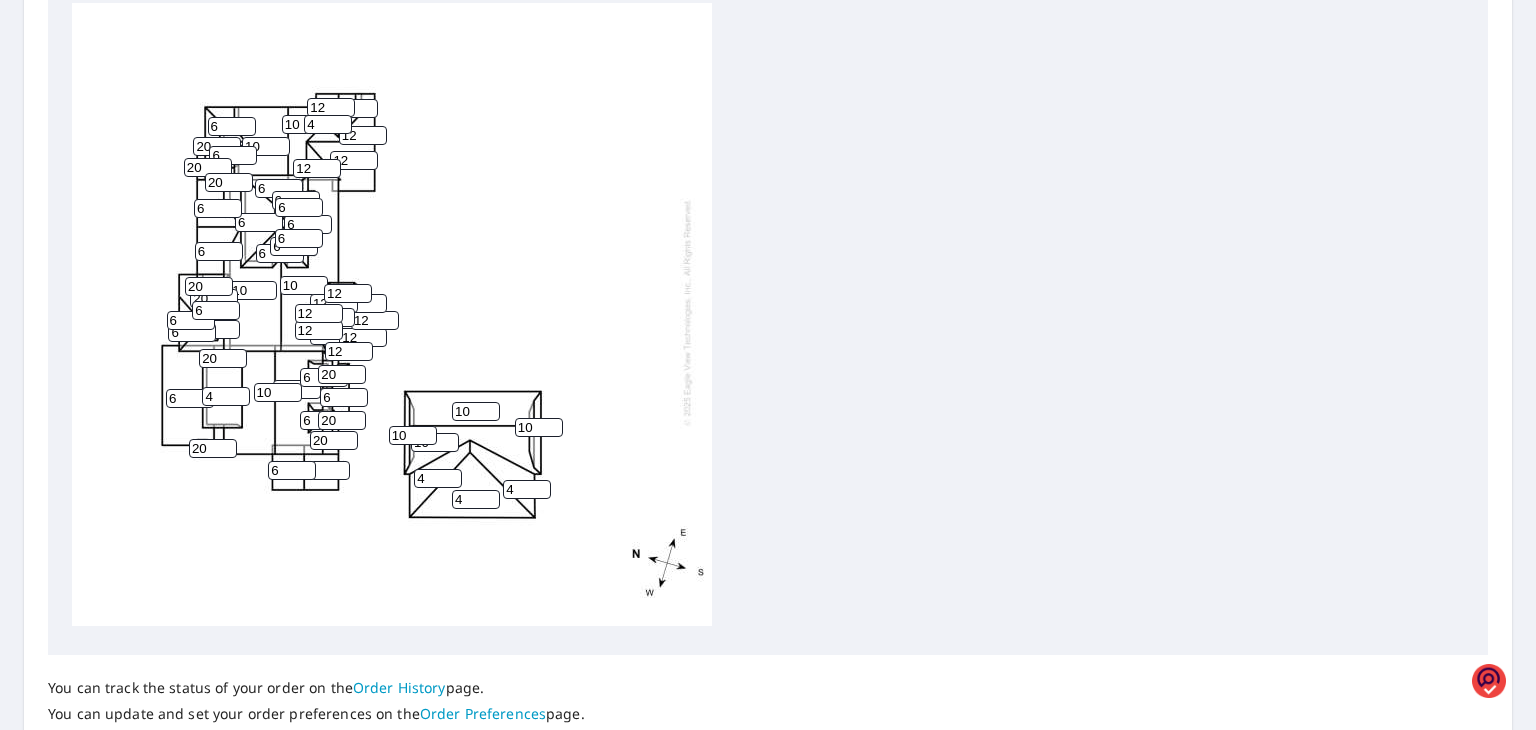 type on "12" 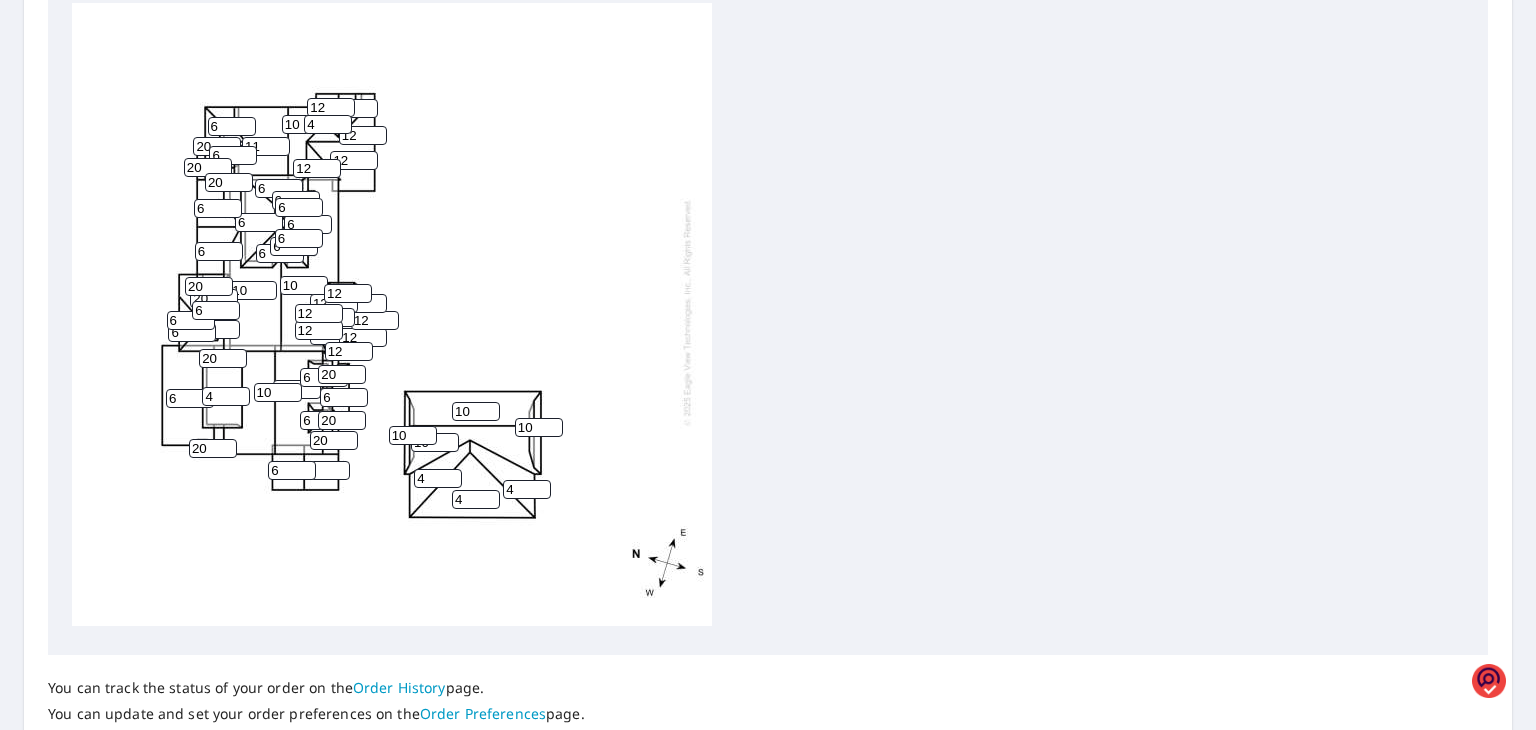 click on "11" at bounding box center (266, 146) 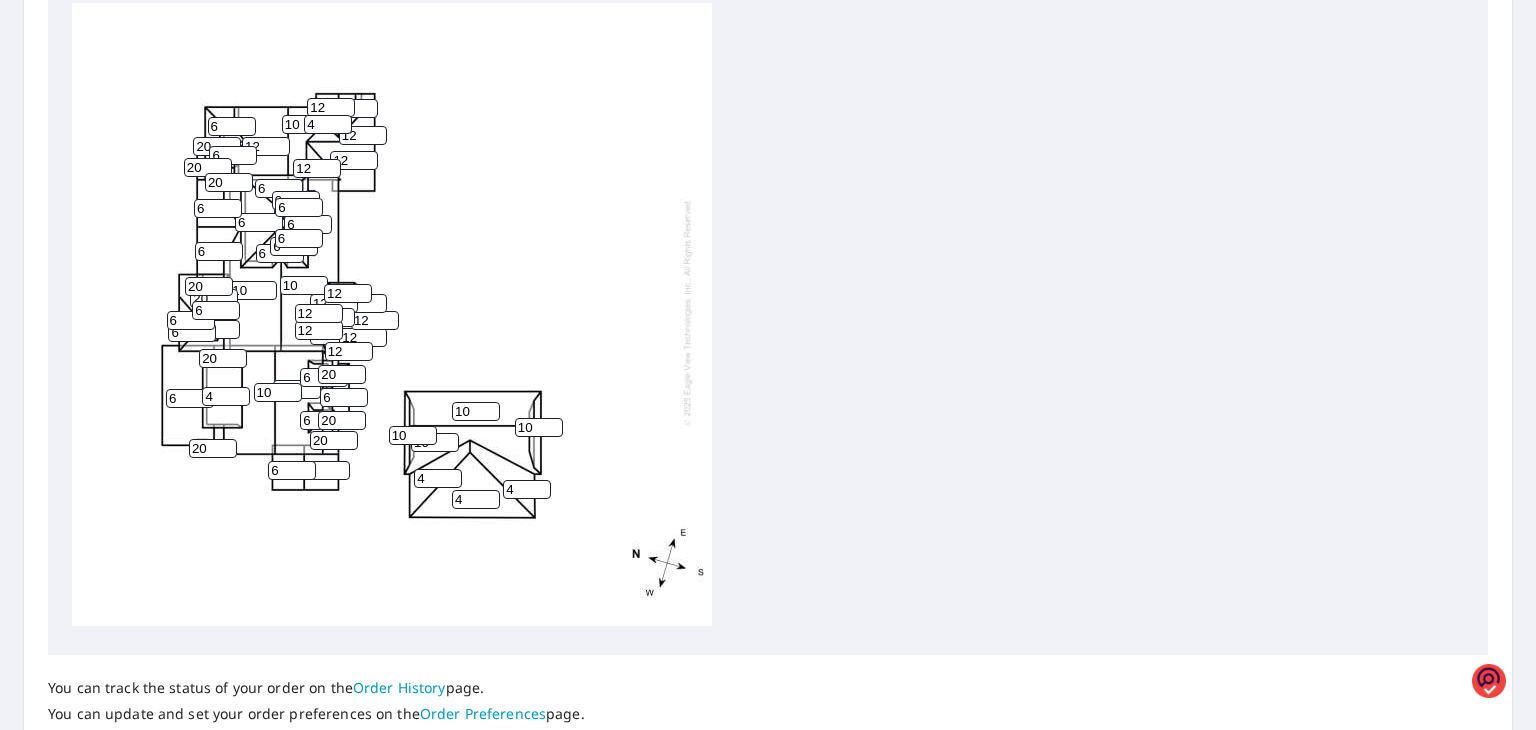 type on "12" 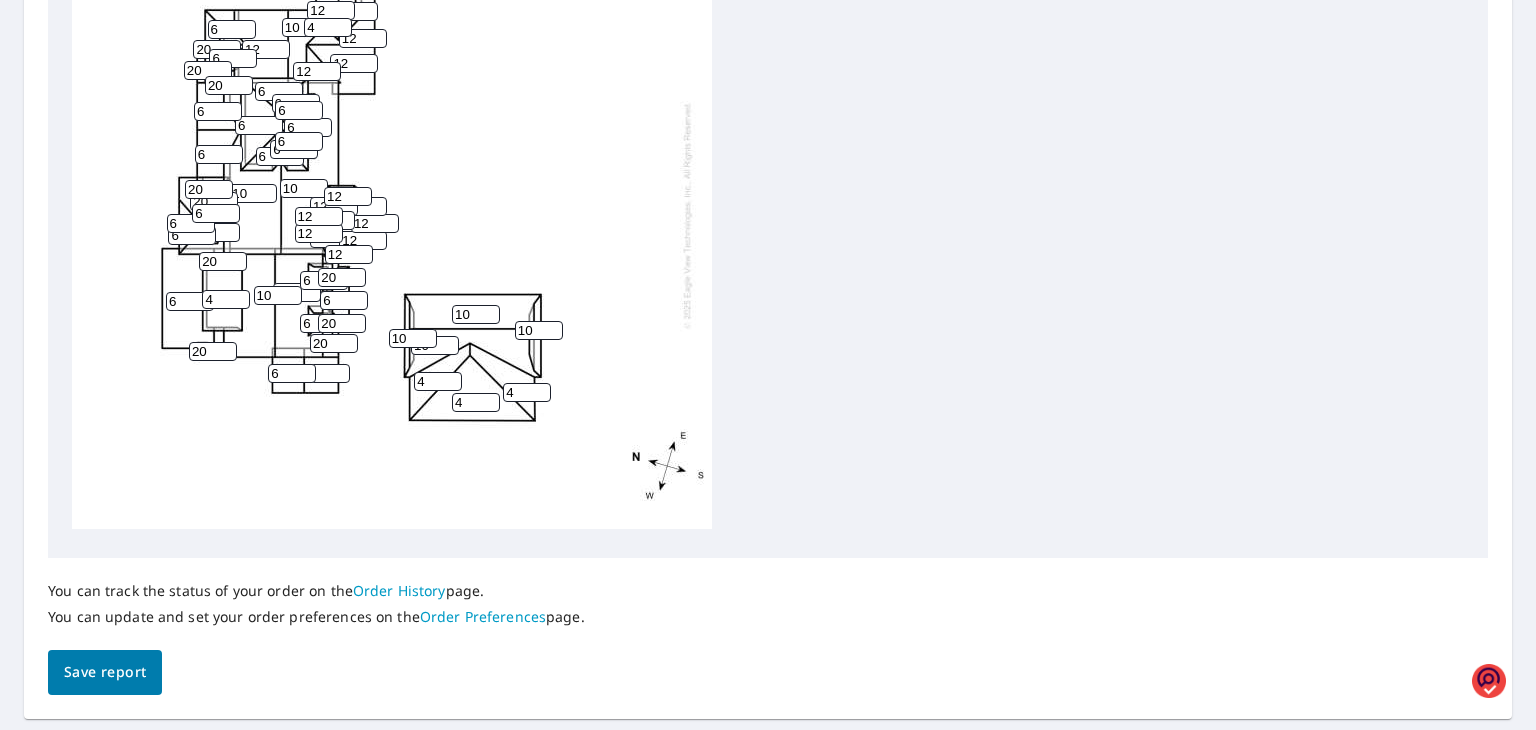 scroll, scrollTop: 800, scrollLeft: 0, axis: vertical 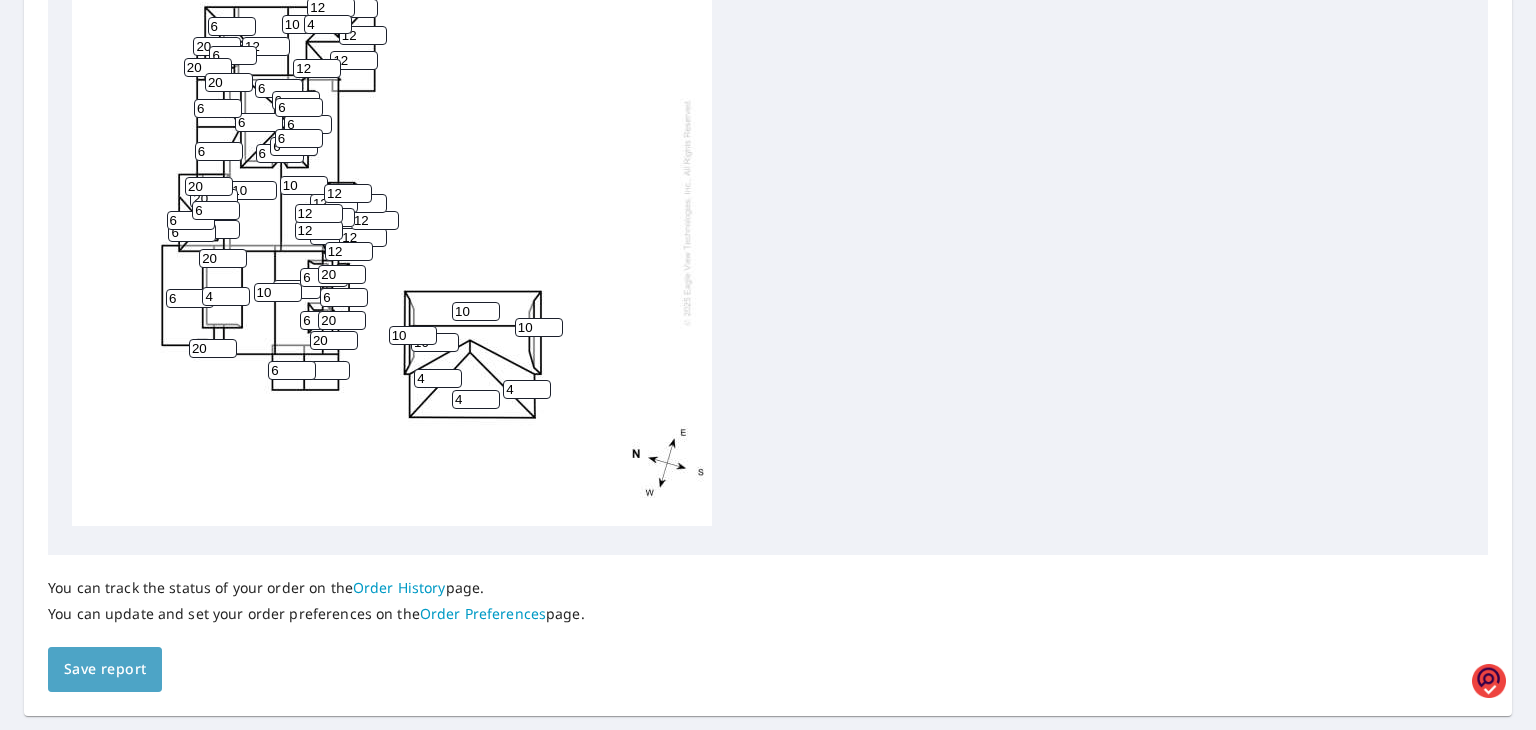 click on "Save report" at bounding box center [105, 669] 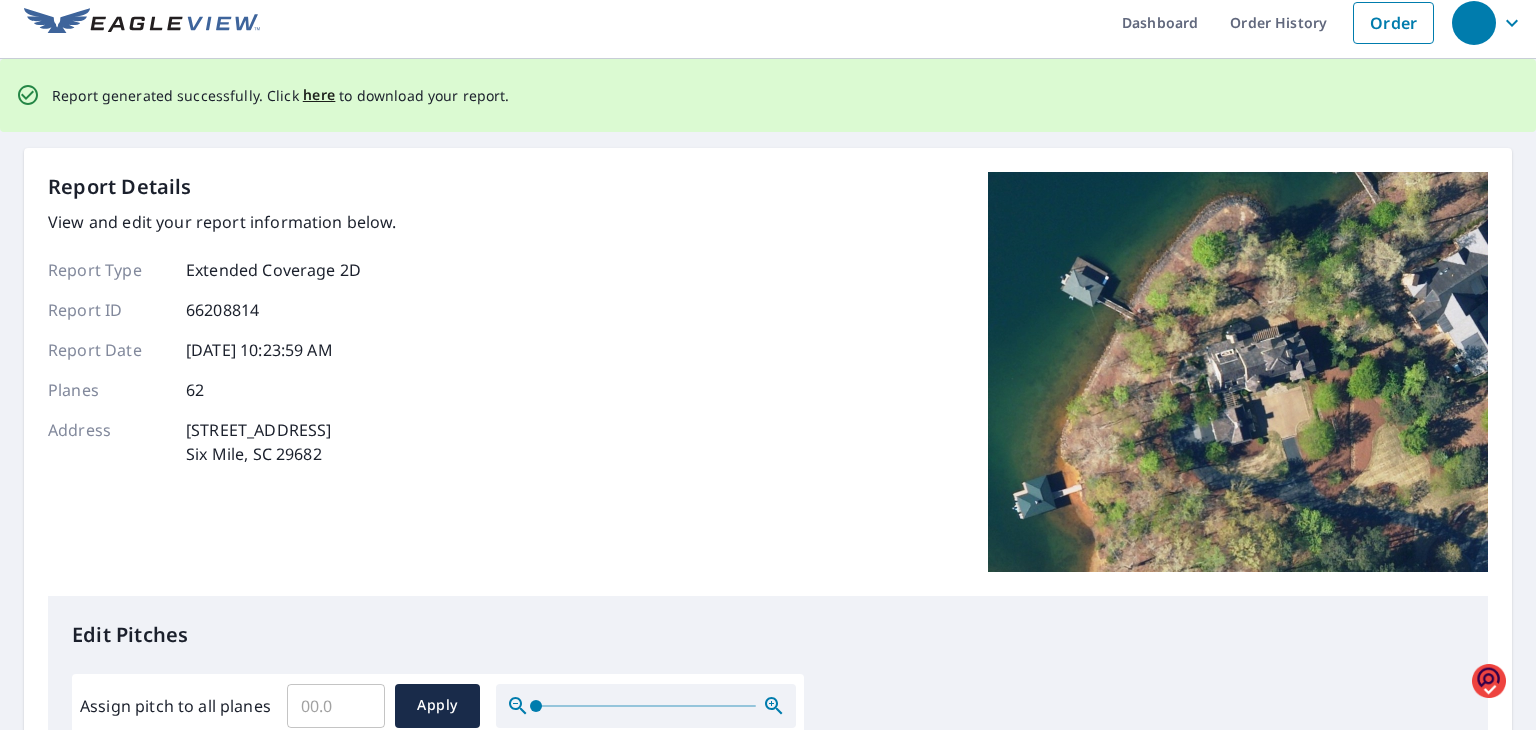 scroll, scrollTop: 0, scrollLeft: 0, axis: both 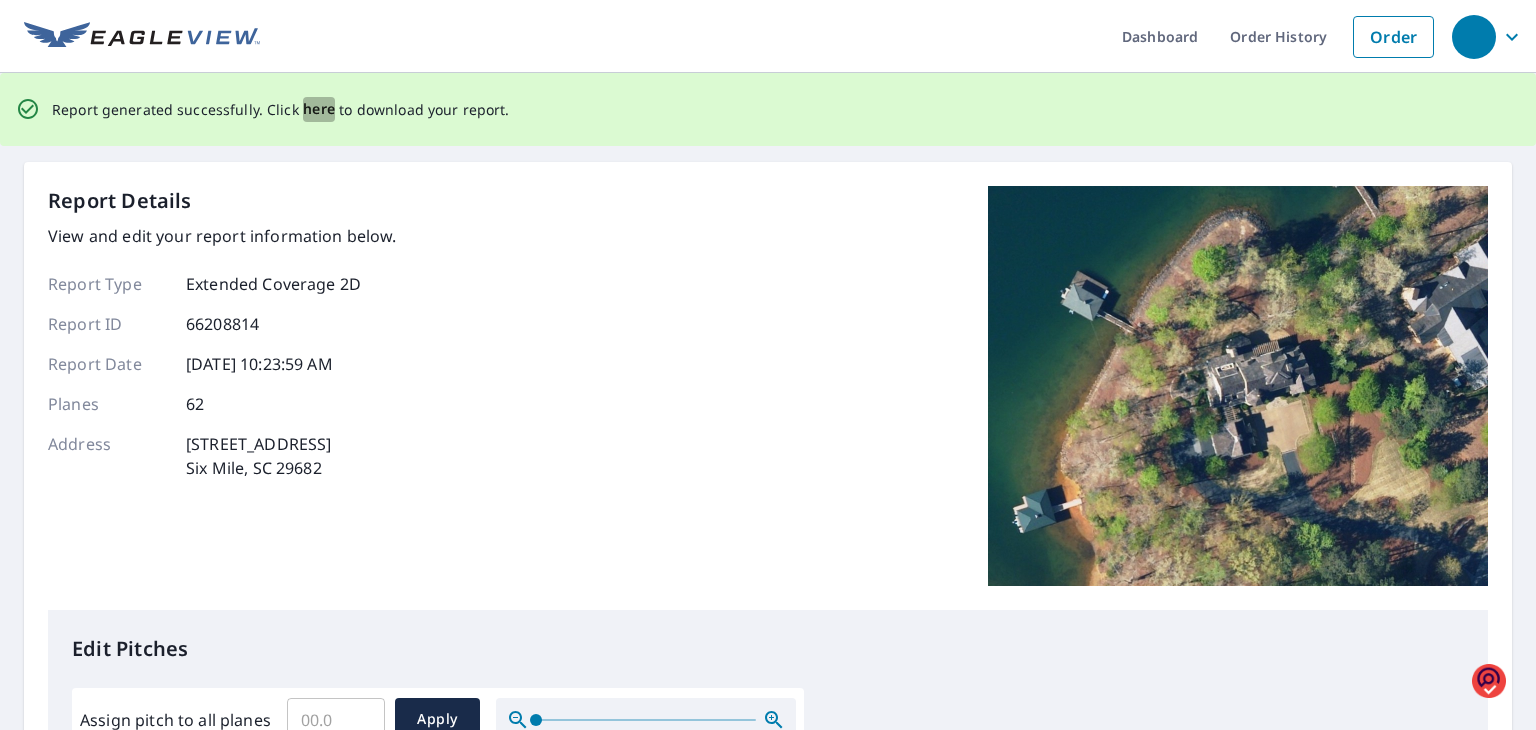 click on "here" at bounding box center [319, 109] 